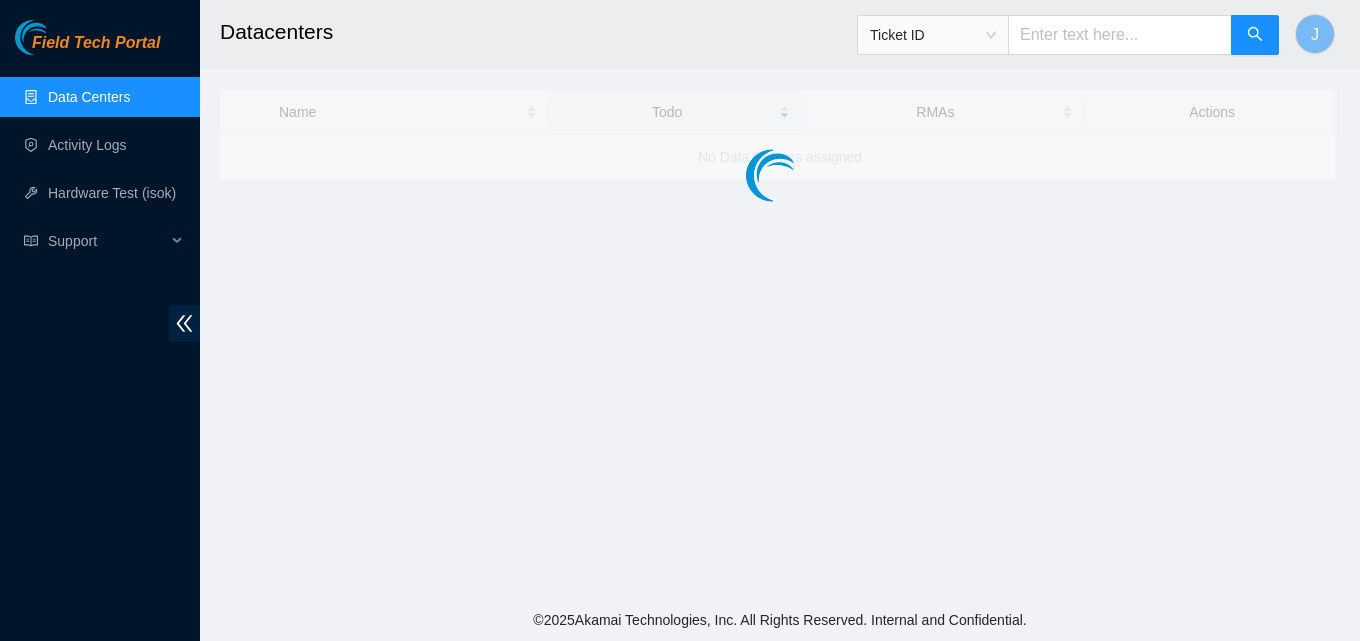 scroll, scrollTop: 0, scrollLeft: 0, axis: both 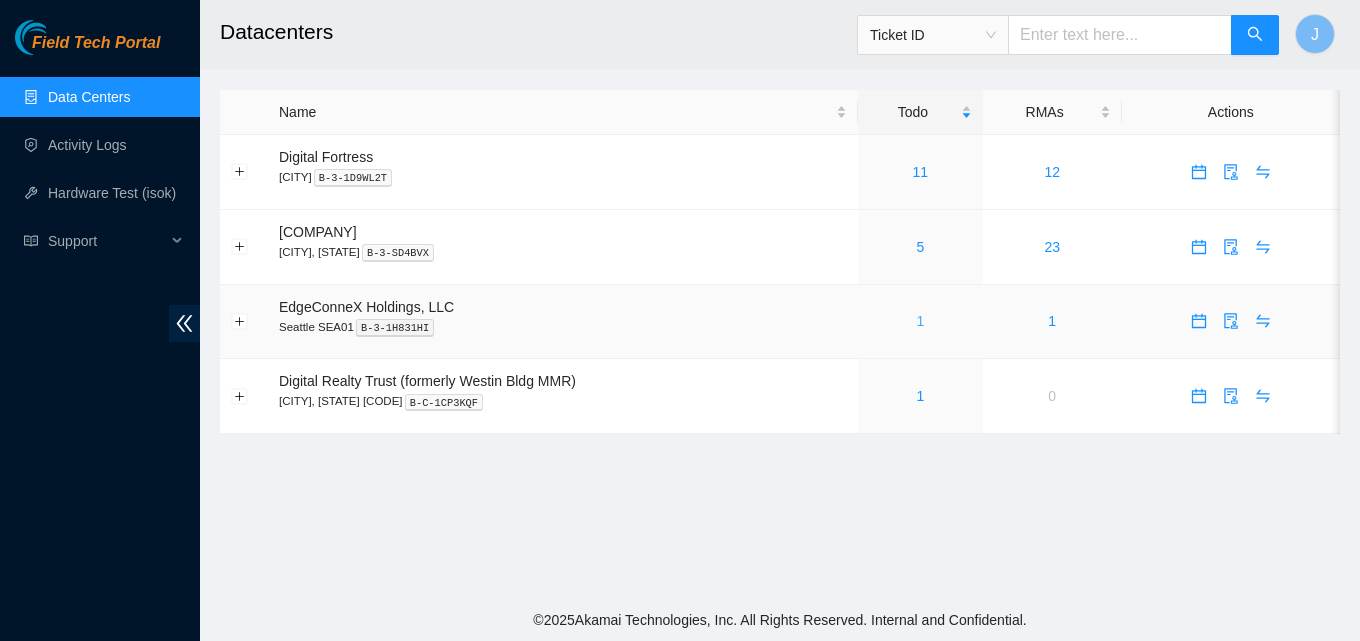 click on "1" at bounding box center (920, 321) 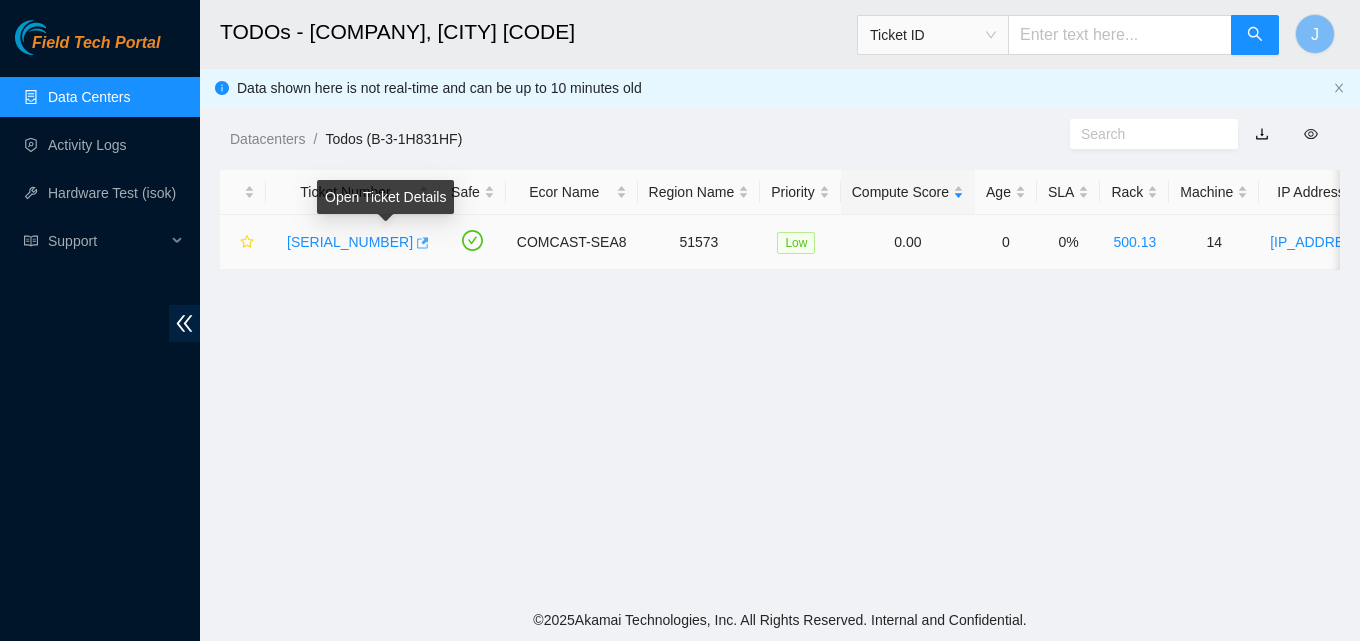 click 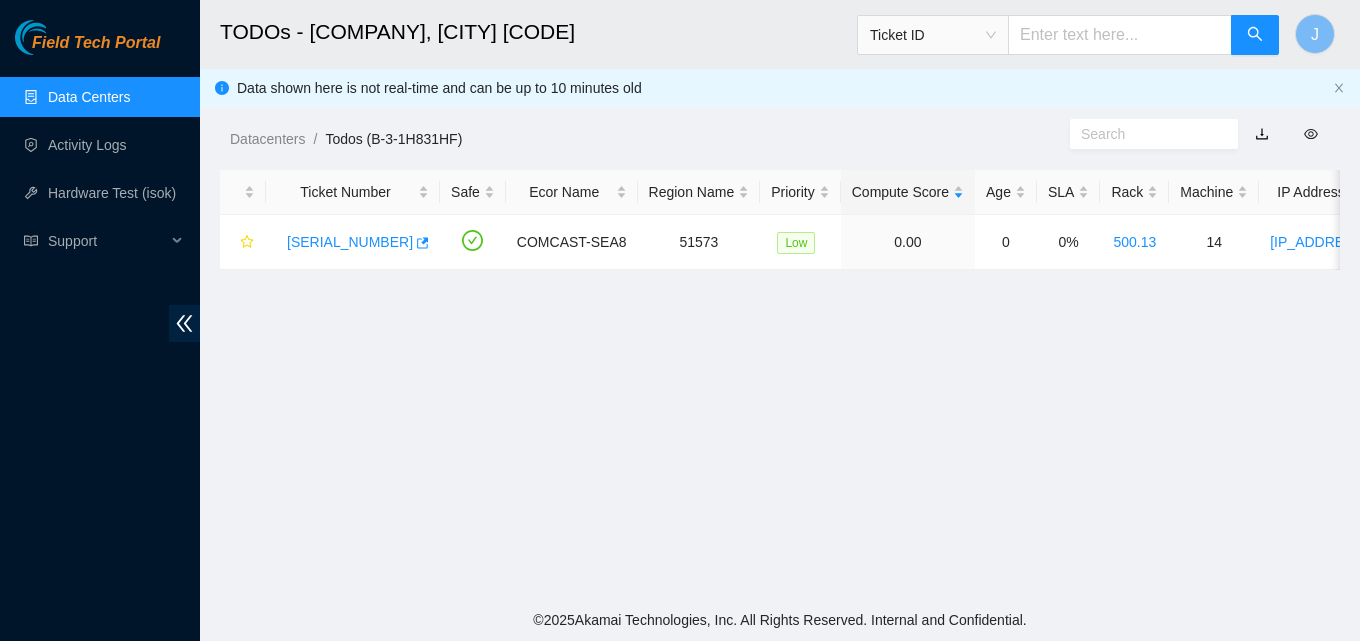 click on "Data Centers" at bounding box center (89, 97) 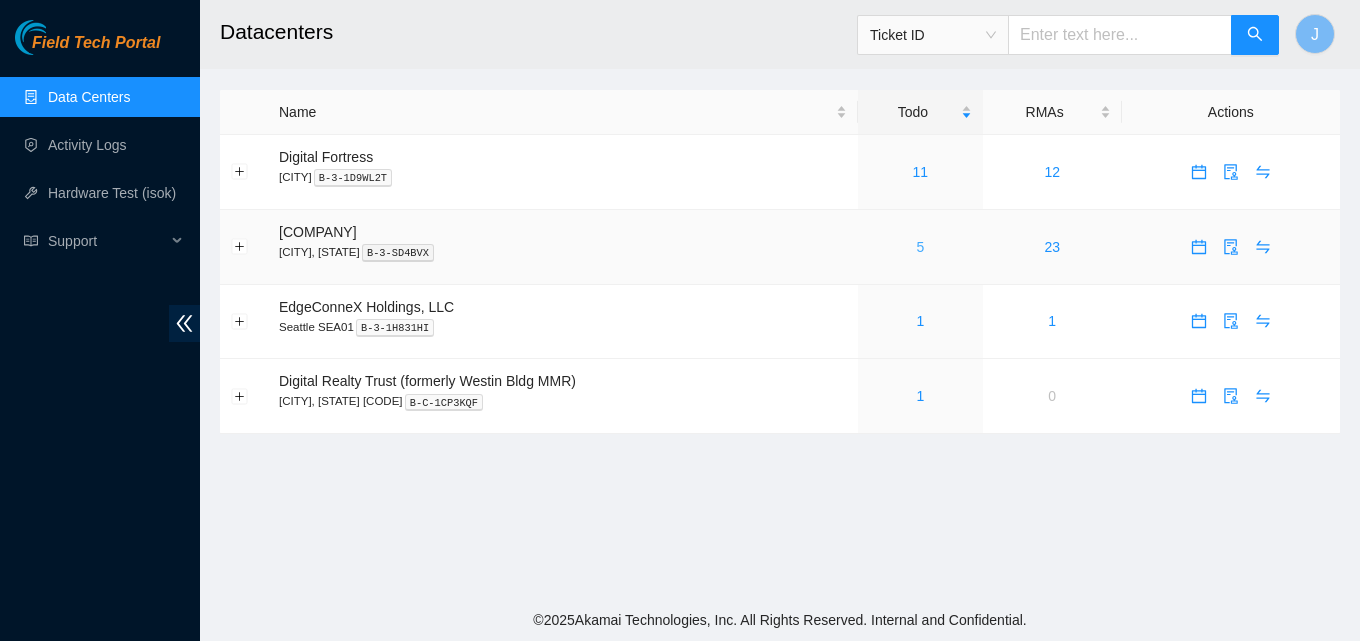 click on "5" at bounding box center (920, 247) 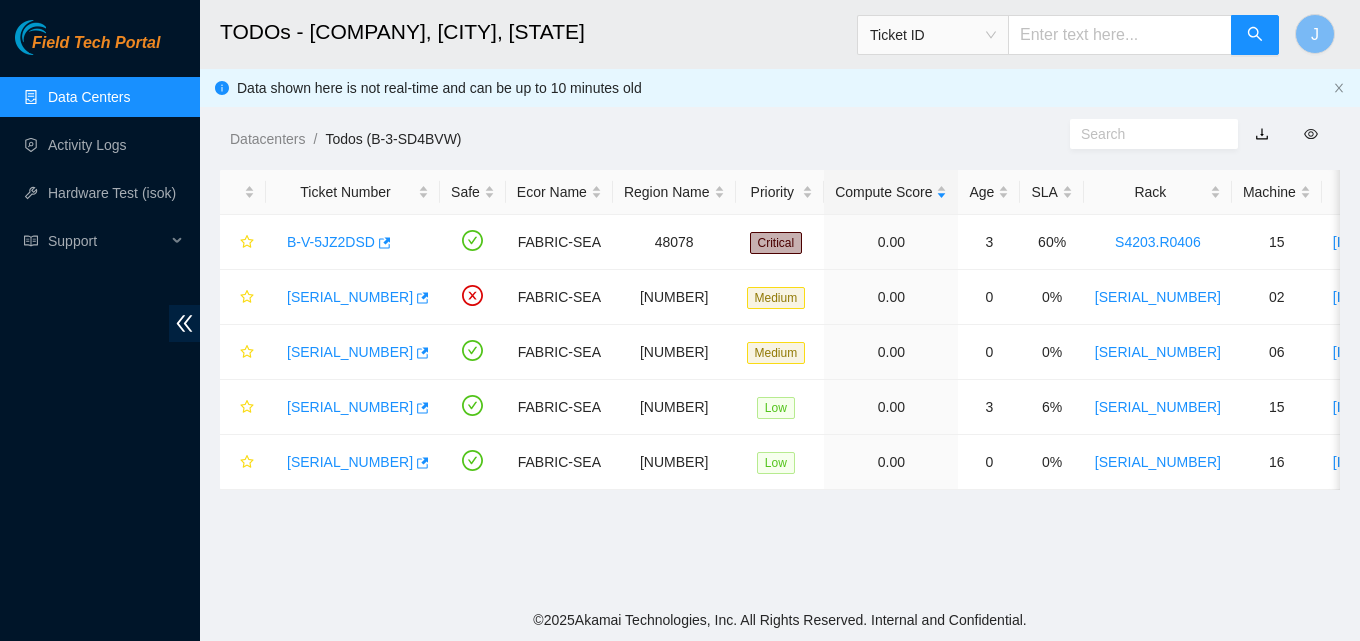click on "Field Tech Portal Data Centers Activity Logs Hardware Test (isok) Support" at bounding box center (100, 330) 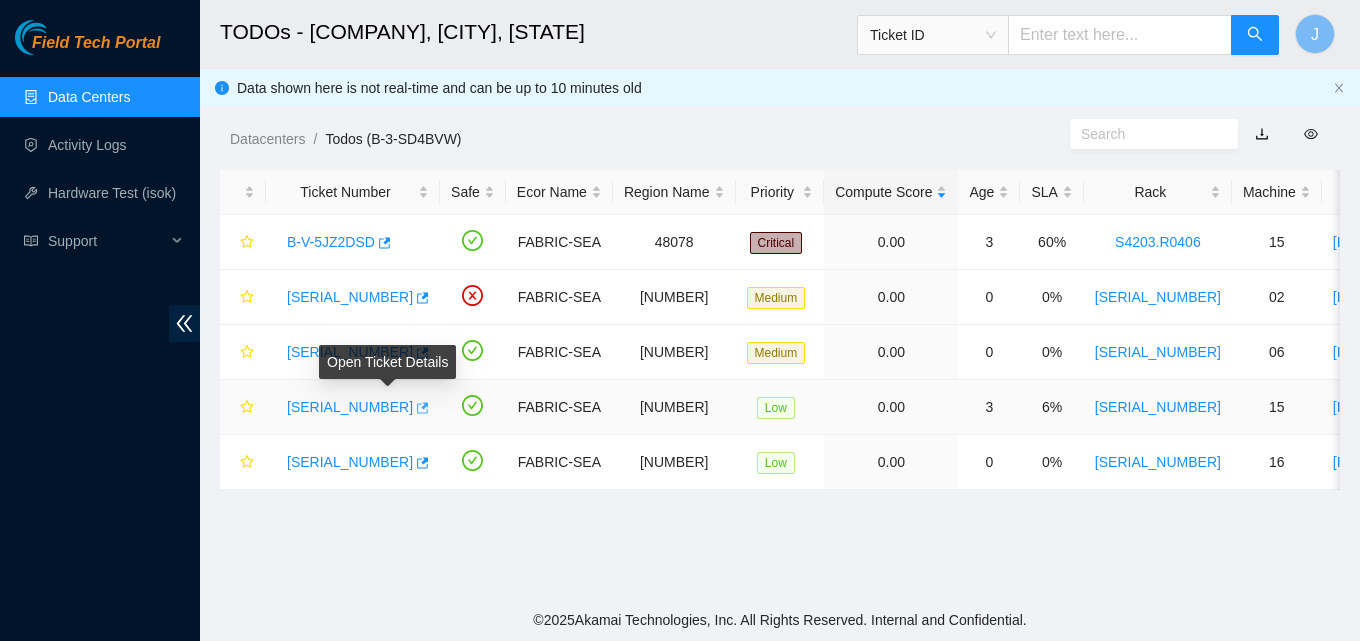 click 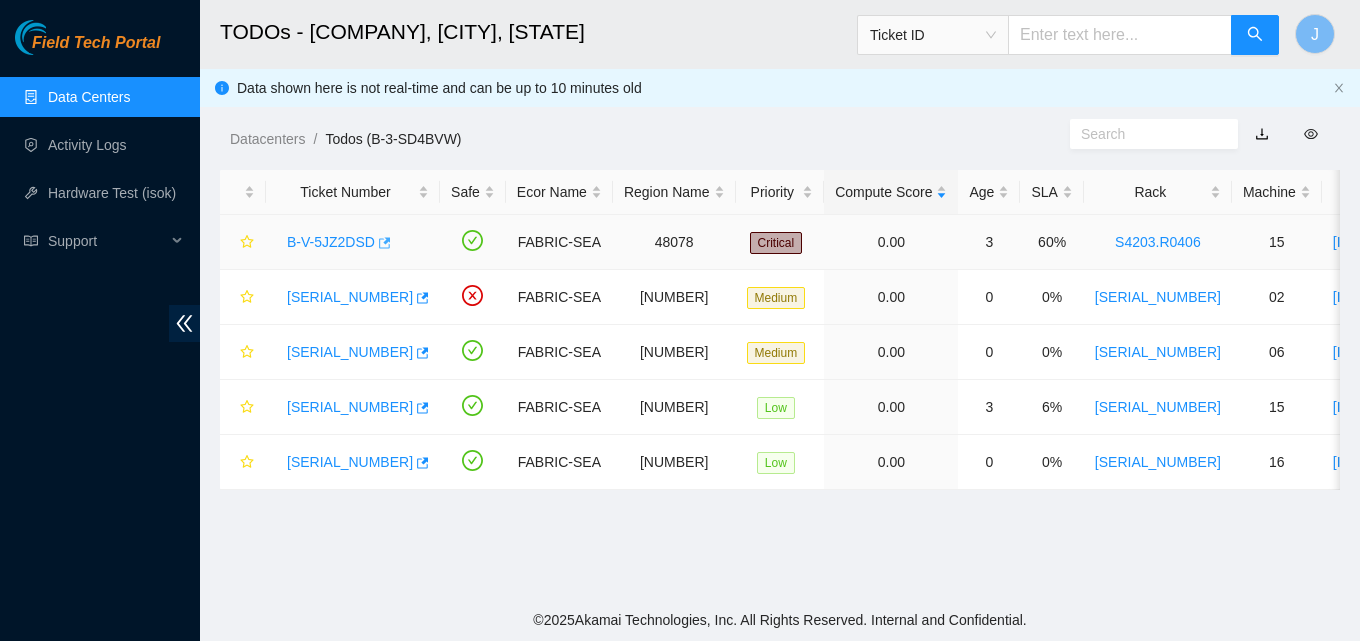 click 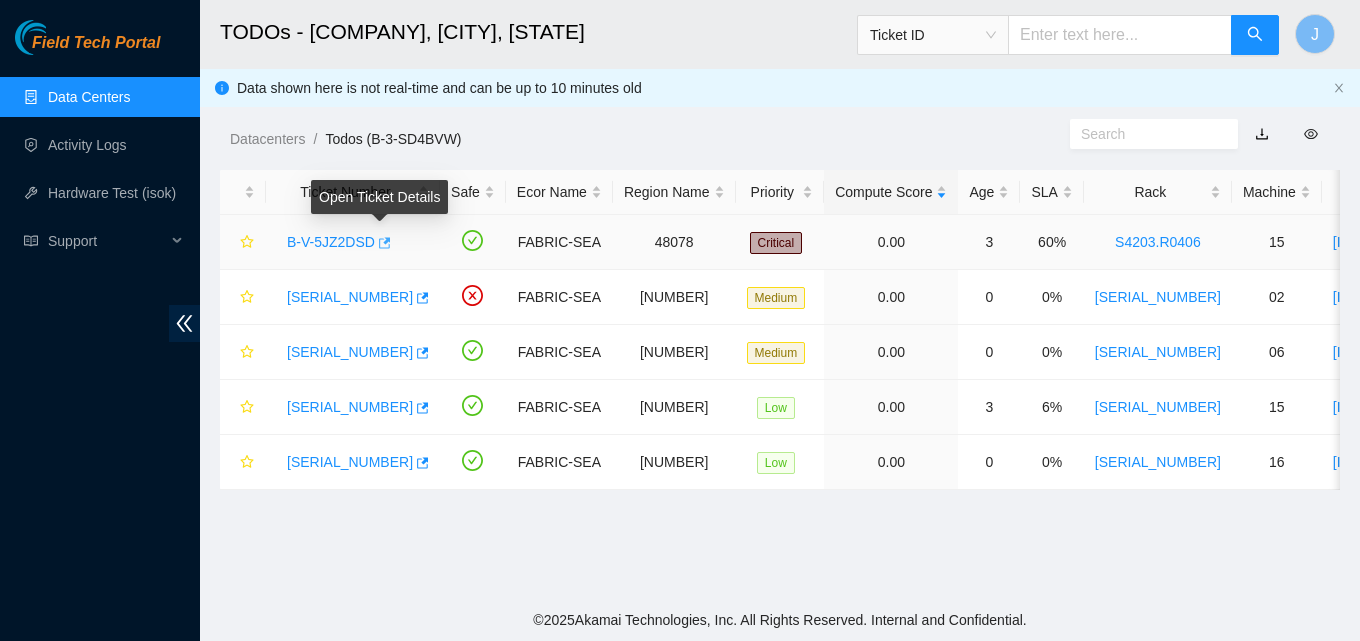 click 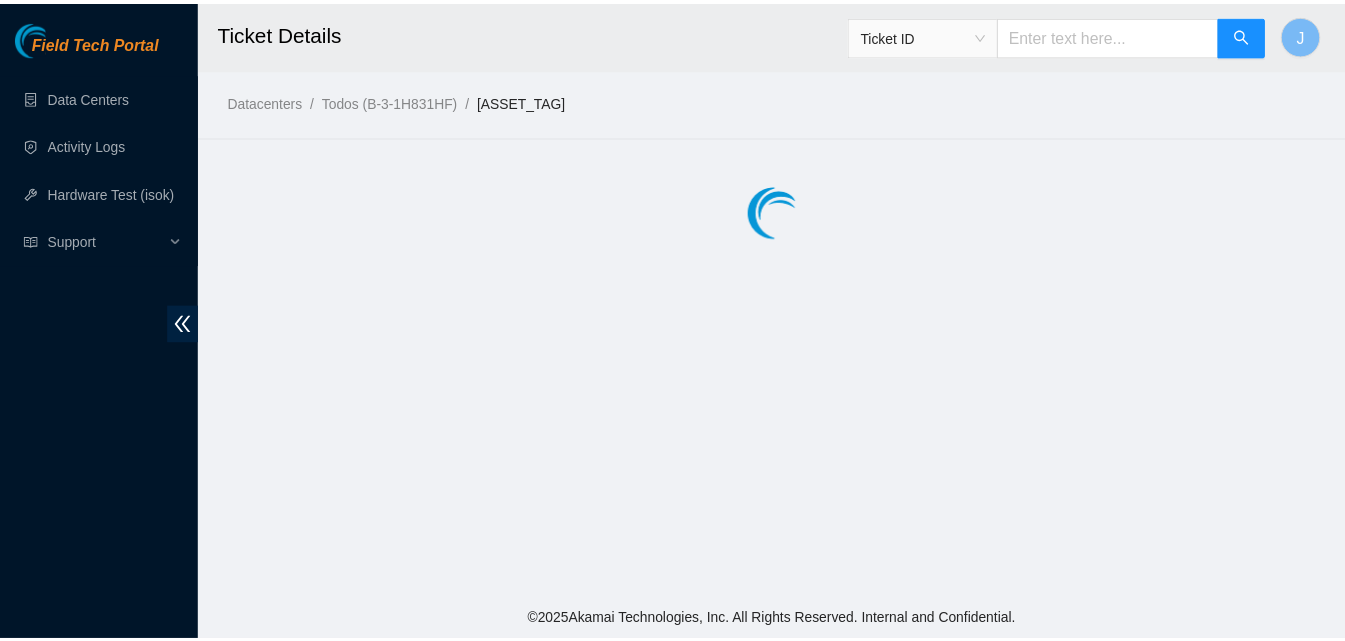 scroll, scrollTop: 0, scrollLeft: 0, axis: both 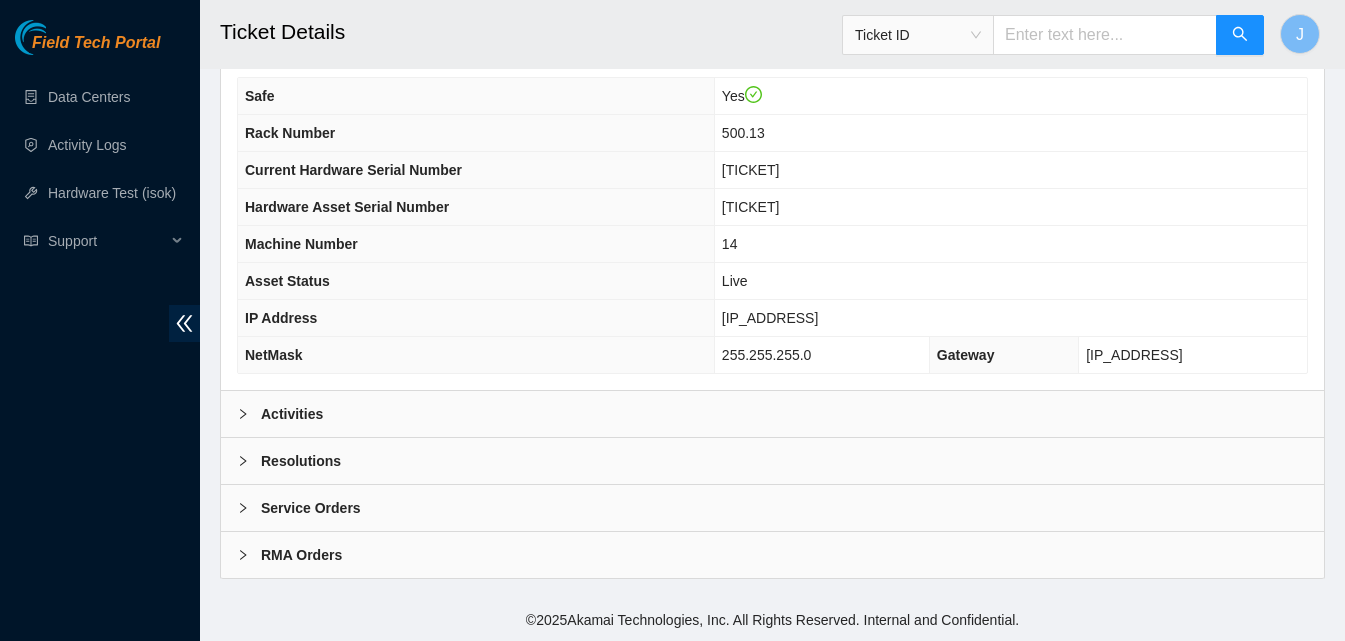 click on "Activities" at bounding box center [772, 414] 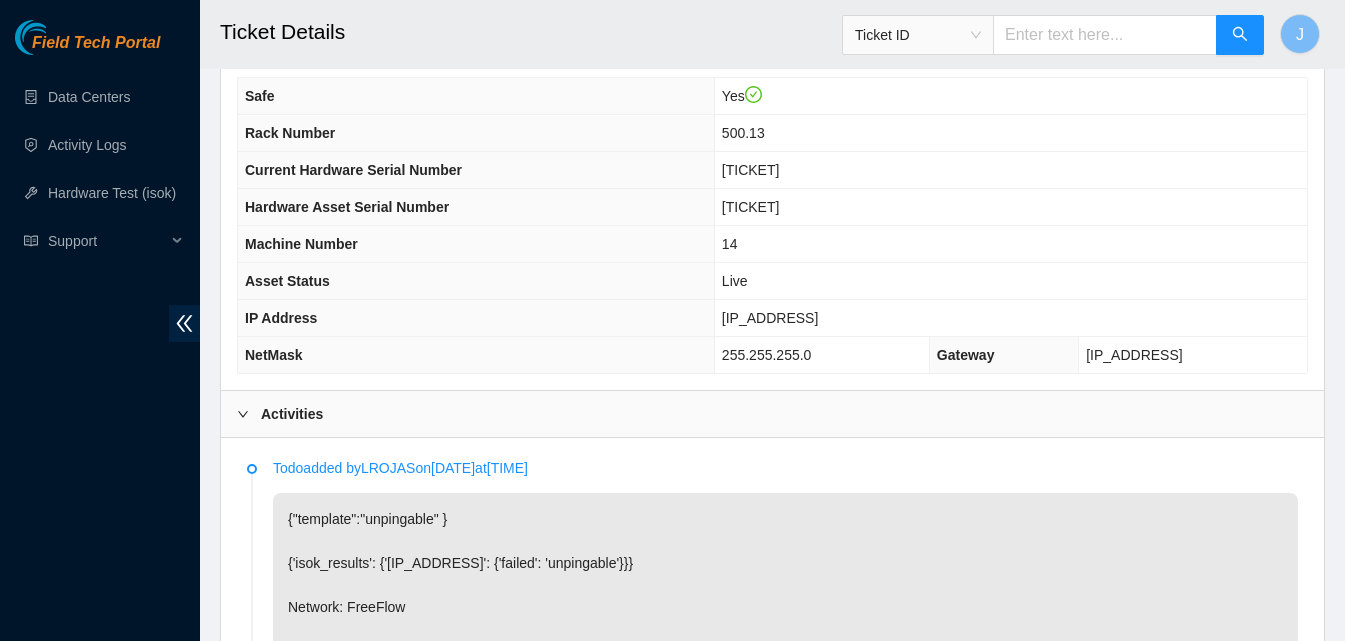 scroll, scrollTop: 904, scrollLeft: 0, axis: vertical 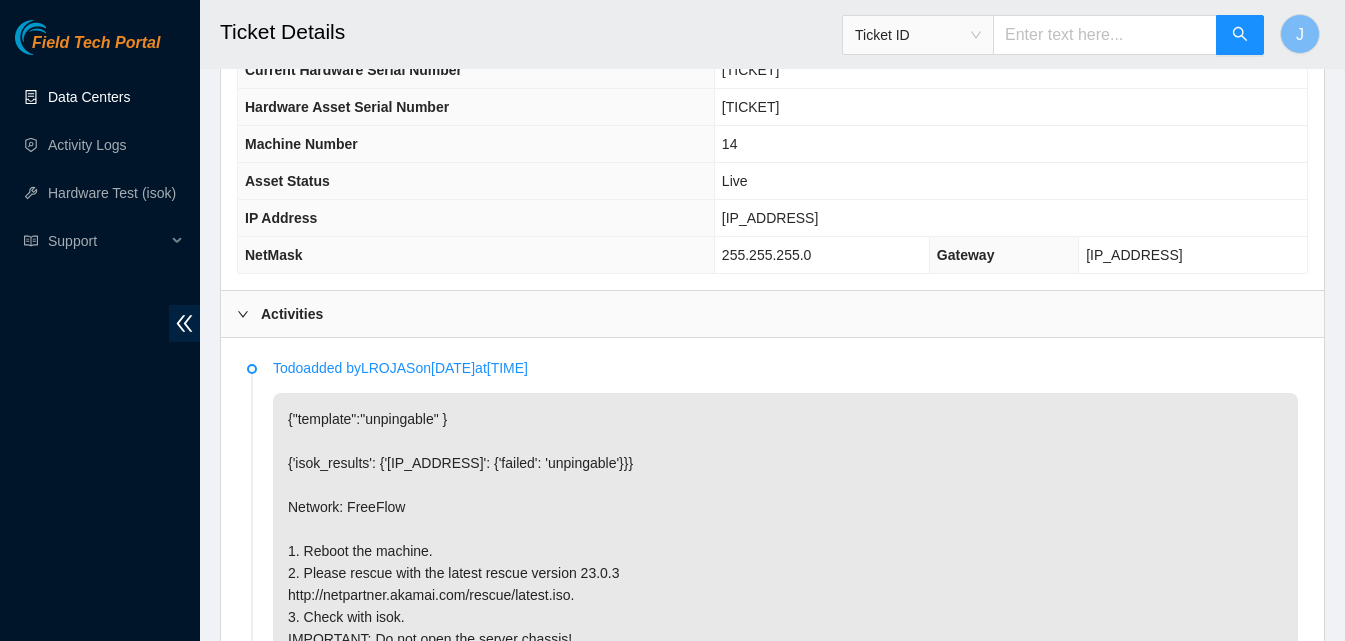 click on "Data Centers" at bounding box center [89, 97] 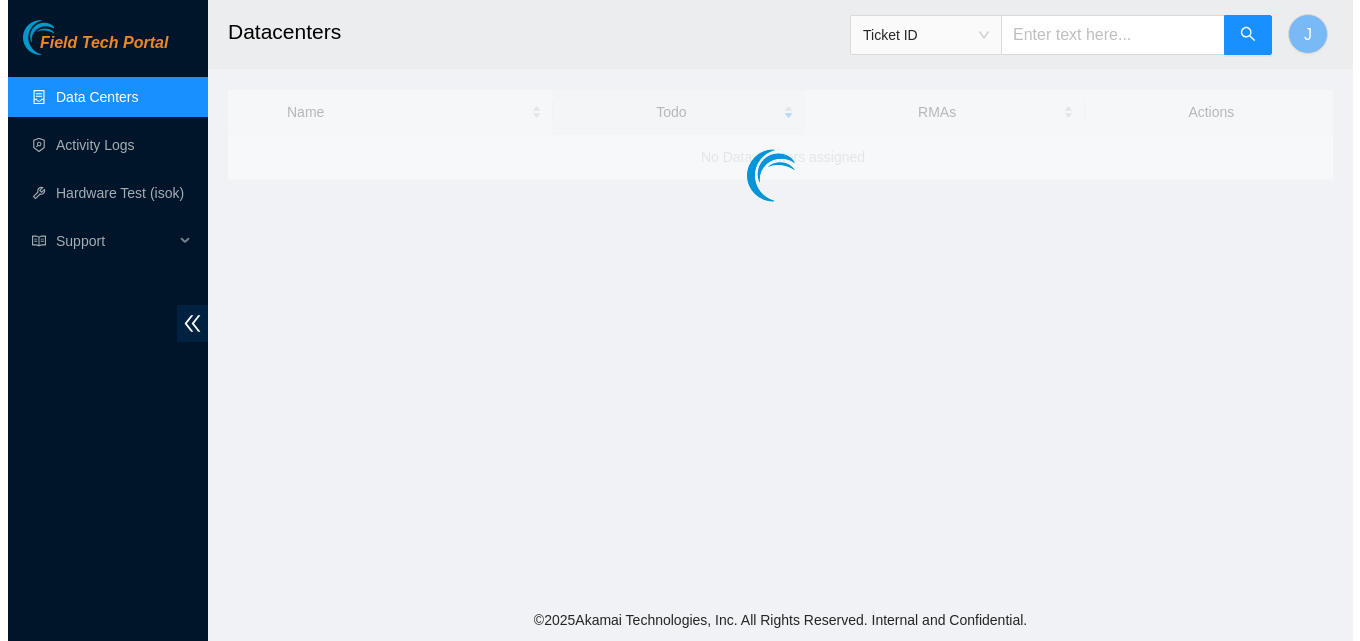 scroll, scrollTop: 0, scrollLeft: 0, axis: both 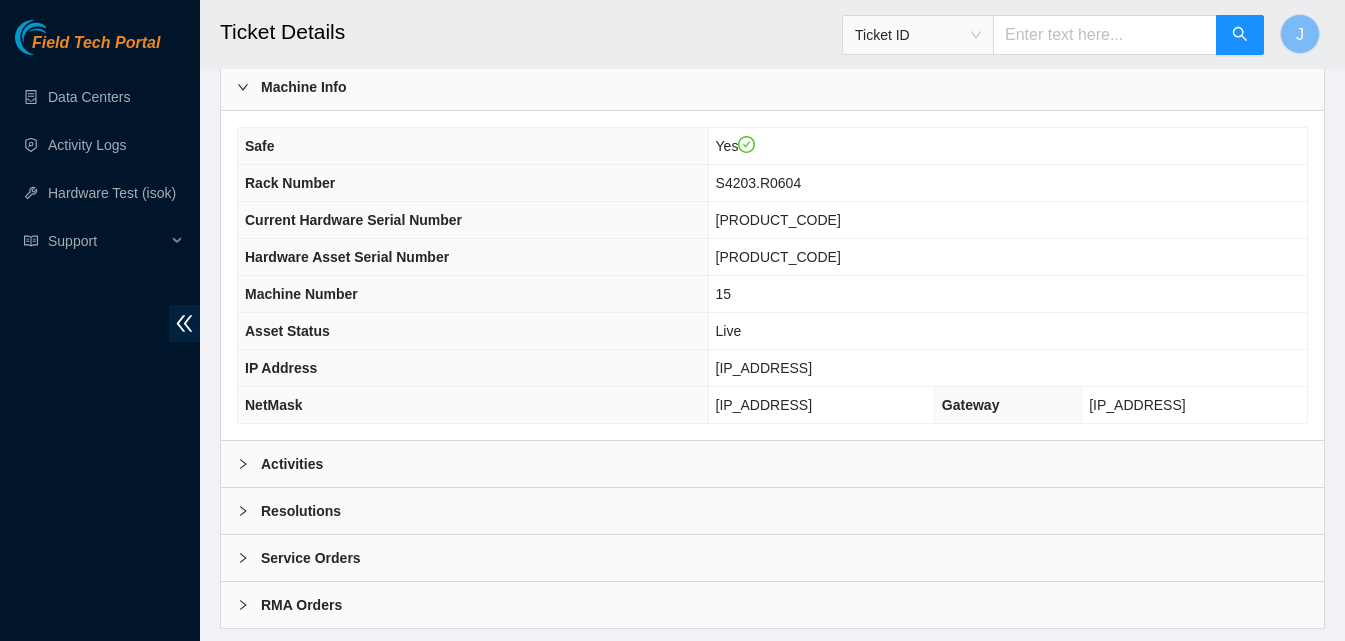 click on "Activities" at bounding box center (772, 464) 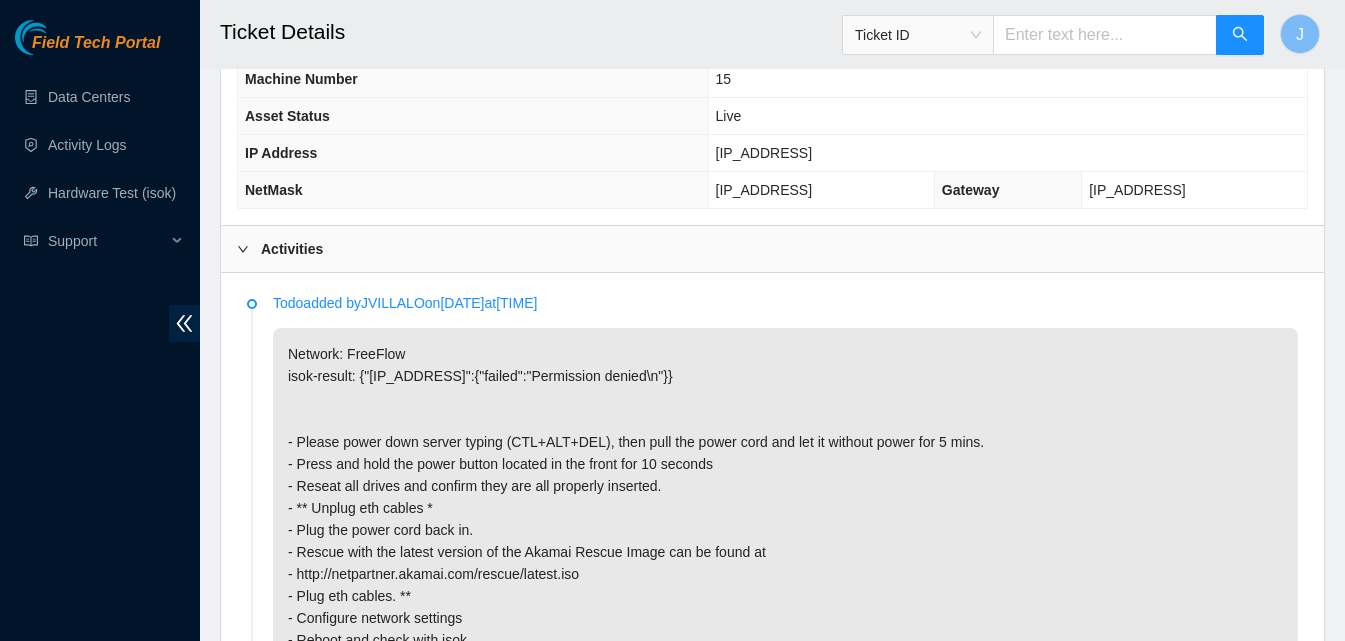 scroll, scrollTop: 800, scrollLeft: 0, axis: vertical 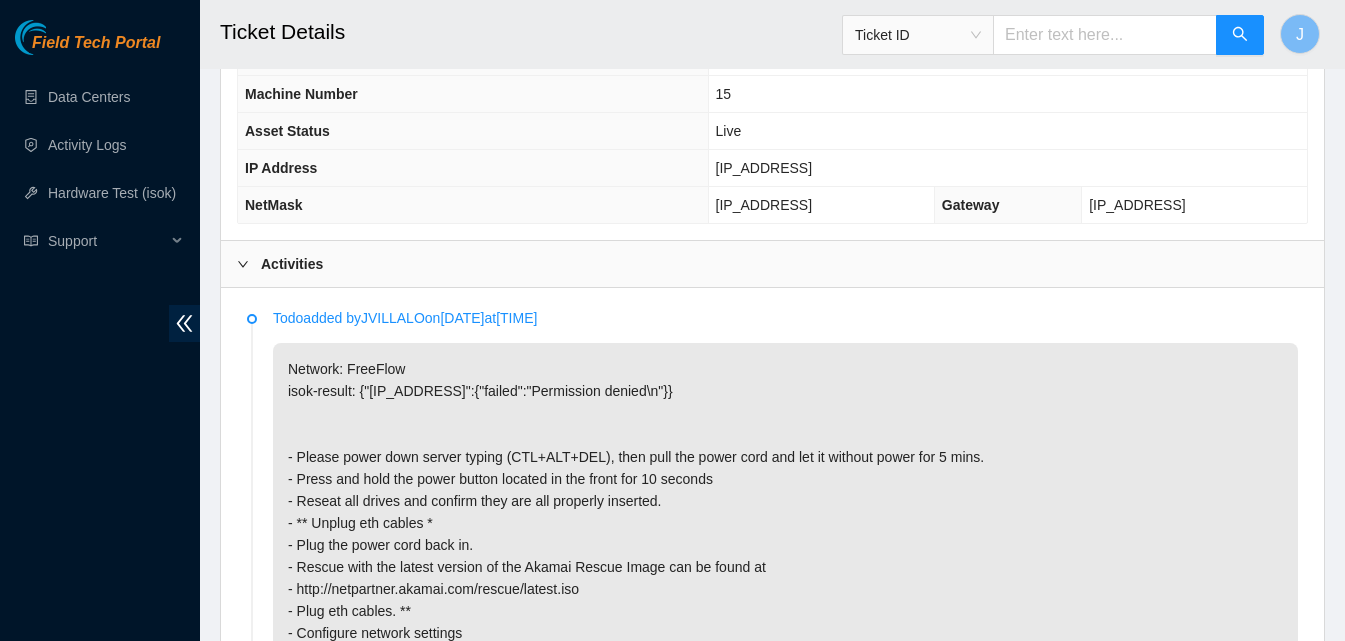 drag, startPoint x: 0, startPoint y: 471, endPoint x: 21, endPoint y: 464, distance: 22.135944 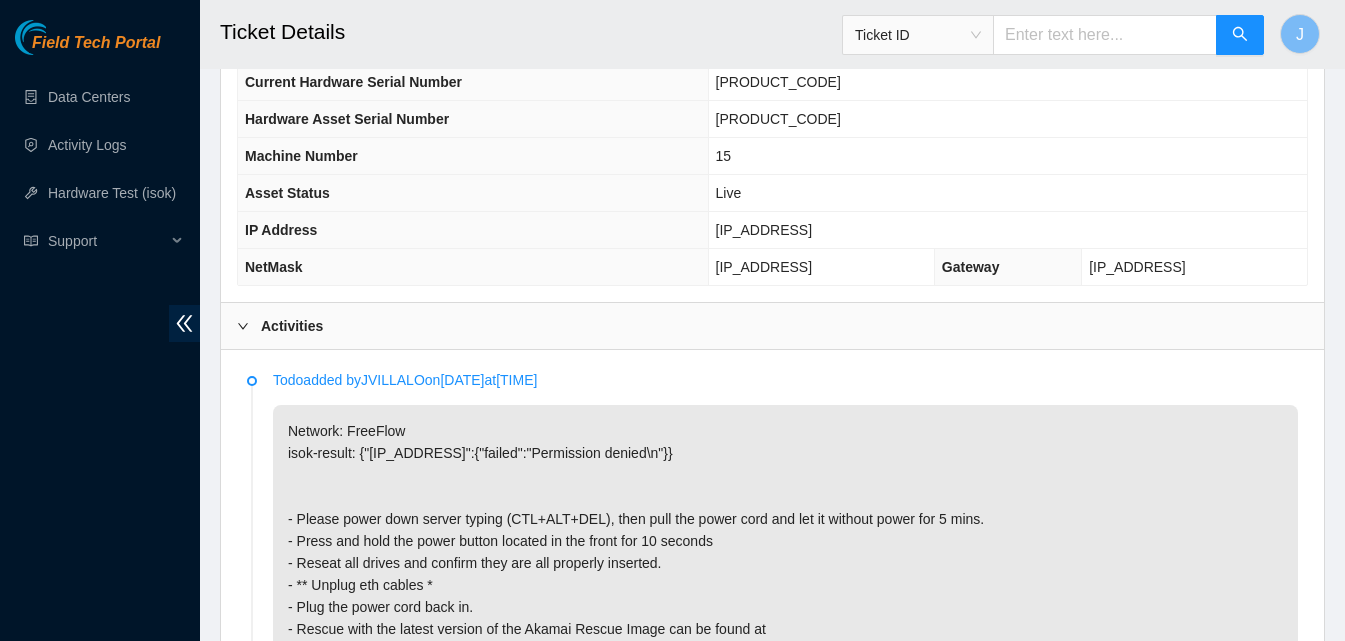 scroll, scrollTop: 618, scrollLeft: 0, axis: vertical 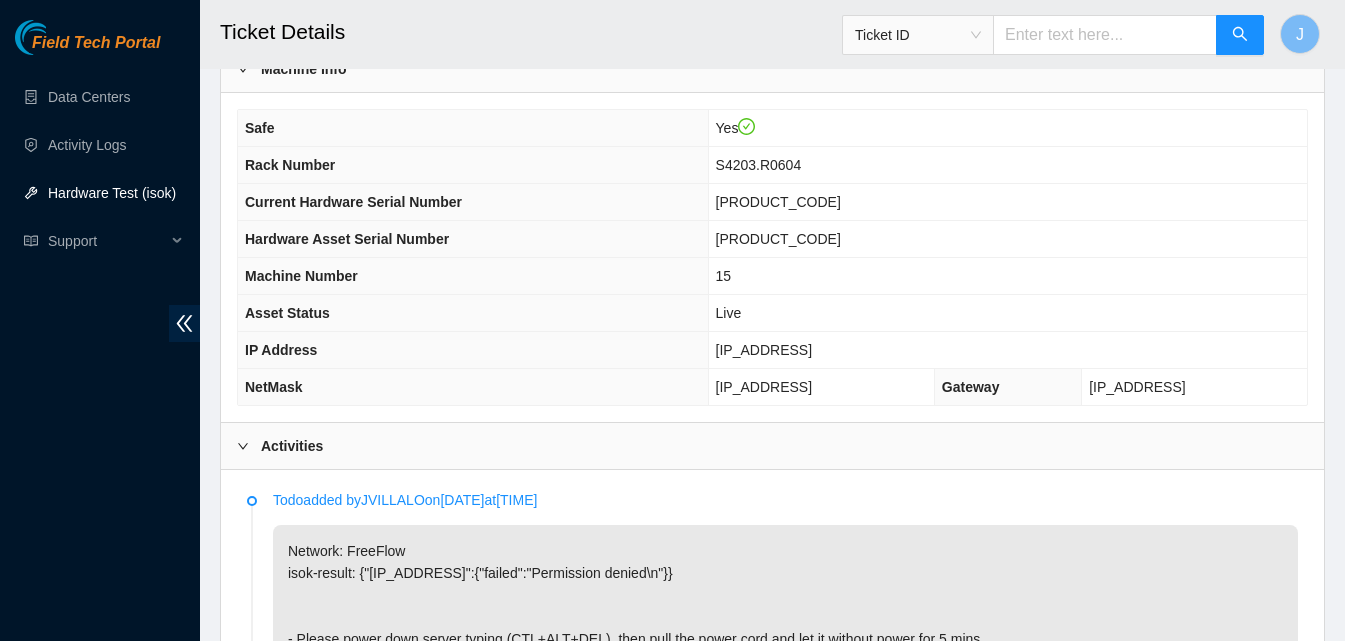 click on "CT-4210719-00294" at bounding box center (1007, 239) 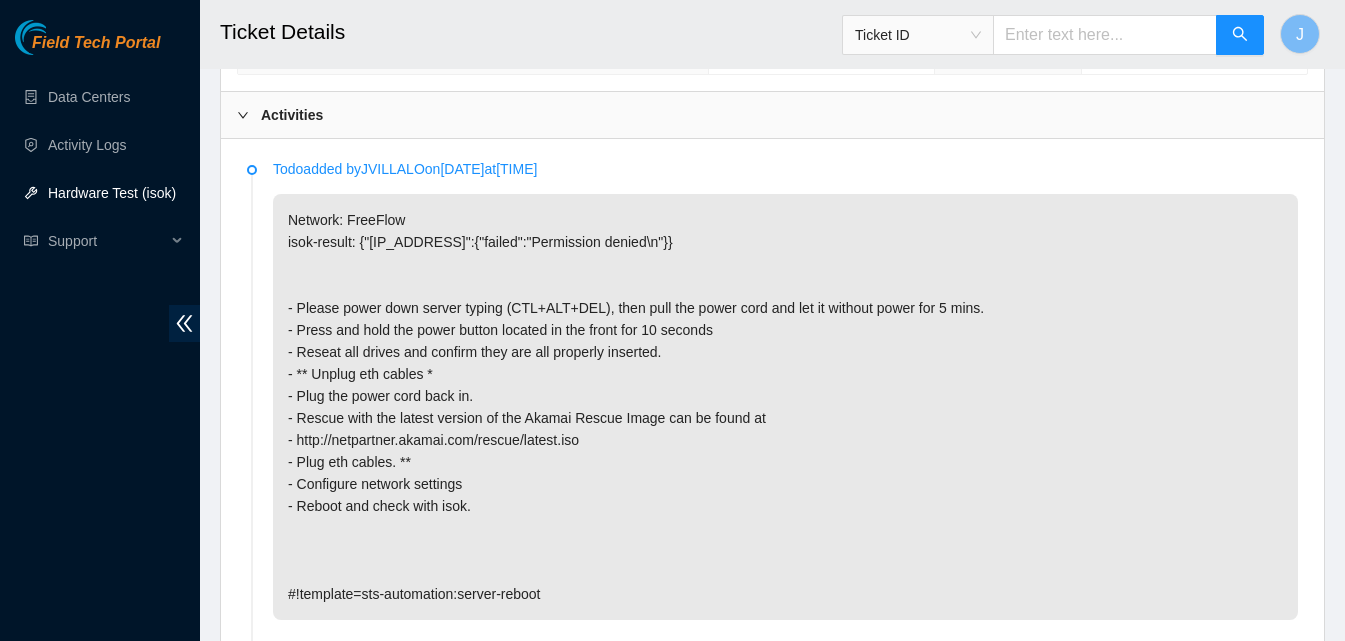 scroll, scrollTop: 946, scrollLeft: 0, axis: vertical 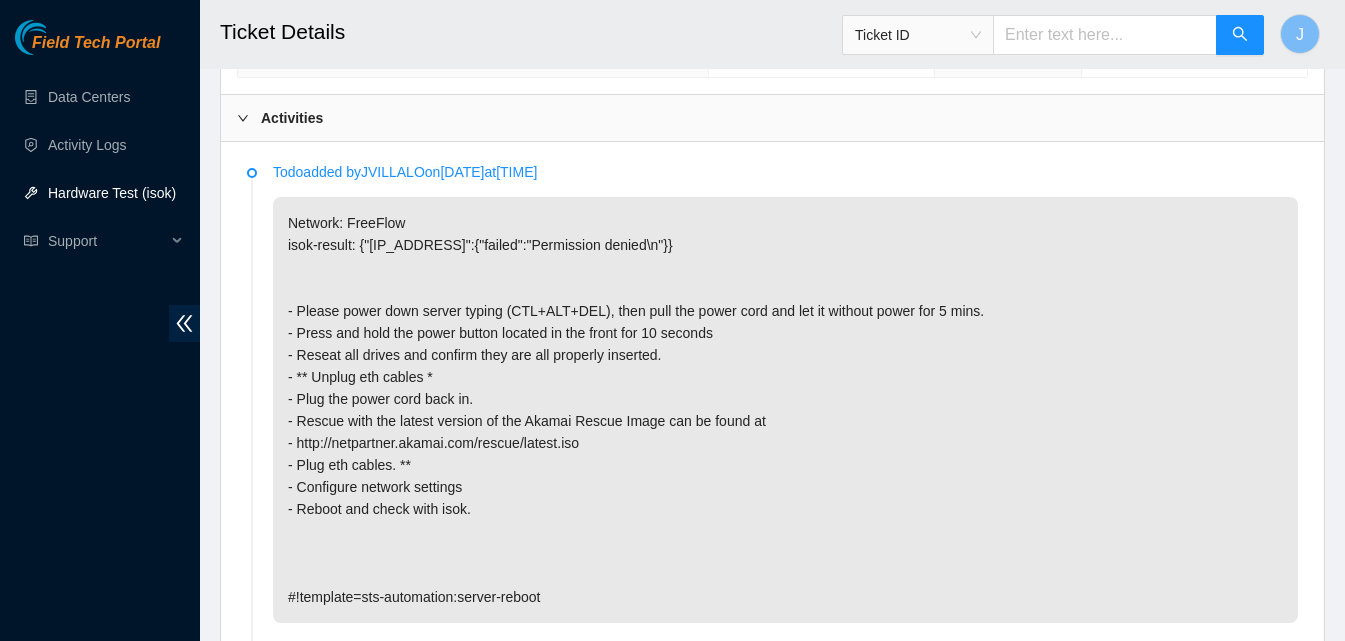 click on "Network: FreeFlow
isok-result: {"23.53.121.82":{"failed":"Permission denied\n"}}
- Please power down server typing (CTL+ALT+DEL), then pull the power cord and let it without power for 5 mins.
- Press and hold the power button located in the front for 10 seconds
- Reseat all drives and confirm they are all properly inserted.
-   ** Unplug eth cables *
- Plug the power cord back in.
- Rescue with the latest version of the Akamai Rescue Image  can be found at
- http://netpartner.akamai.com/rescue/latest.iso
- Plug eth cables. **
-  Configure network settings
- Reboot and check with isok.
#!template=sts-automation:server-reboot" at bounding box center [785, 410] 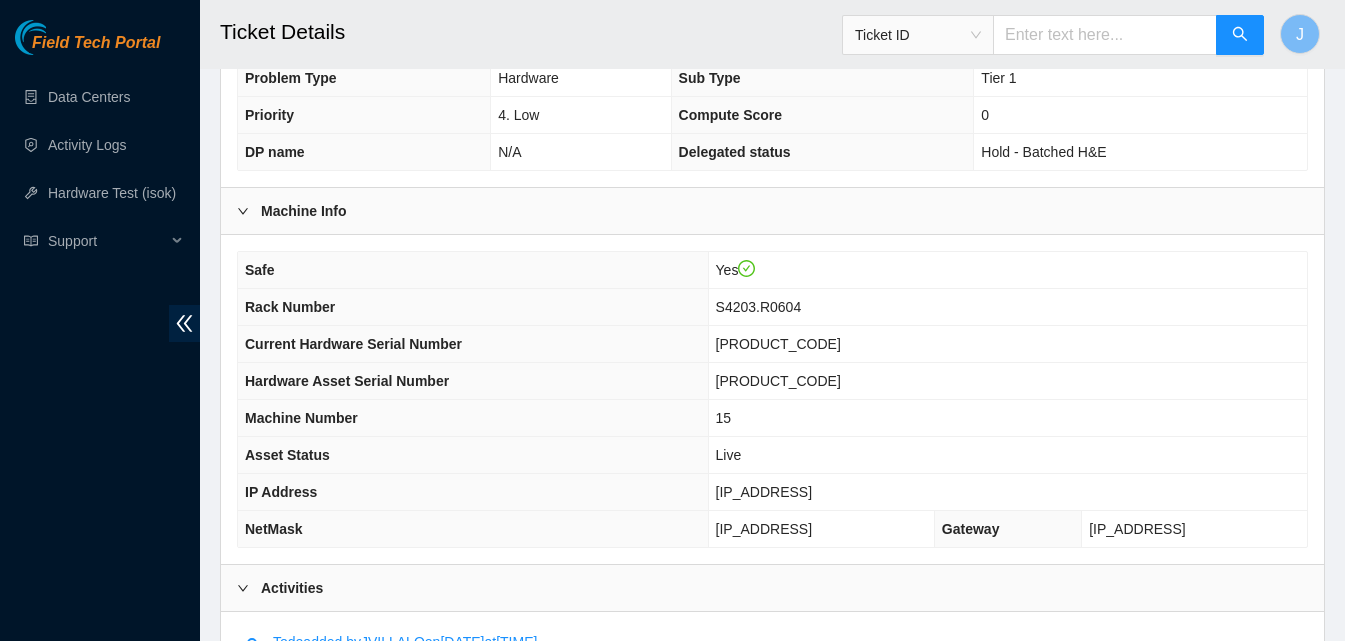 scroll, scrollTop: 545, scrollLeft: 0, axis: vertical 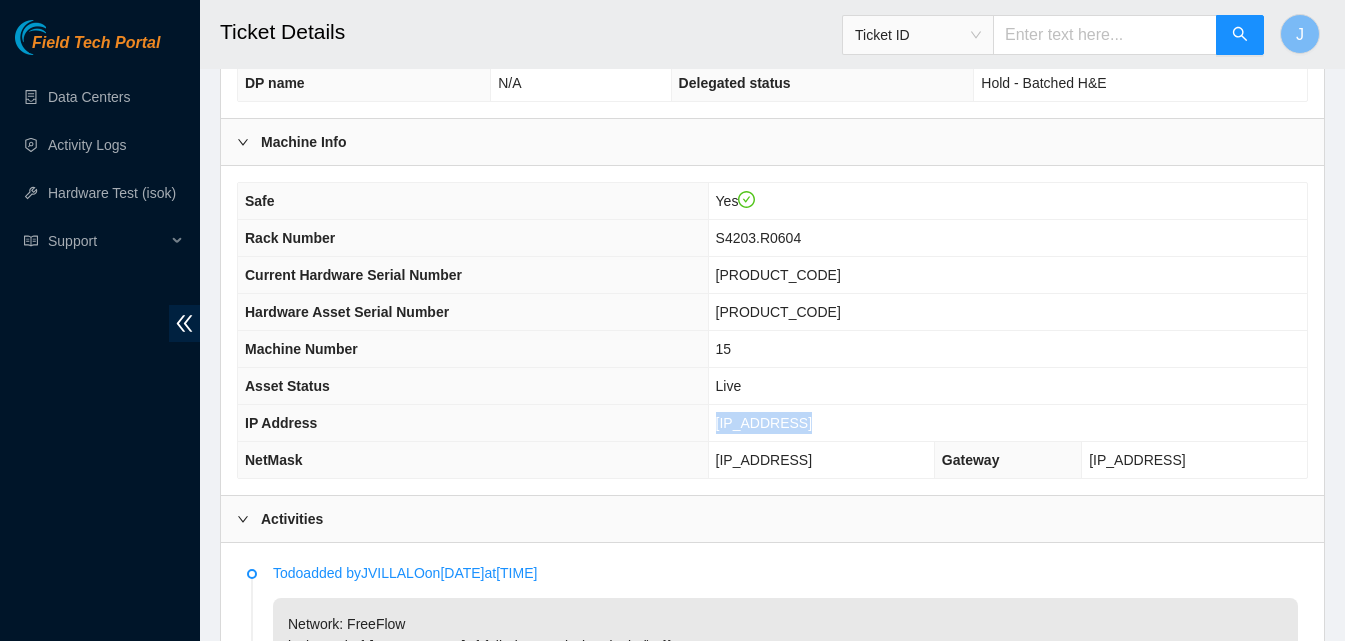 drag, startPoint x: 824, startPoint y: 417, endPoint x: 636, endPoint y: 418, distance: 188.00266 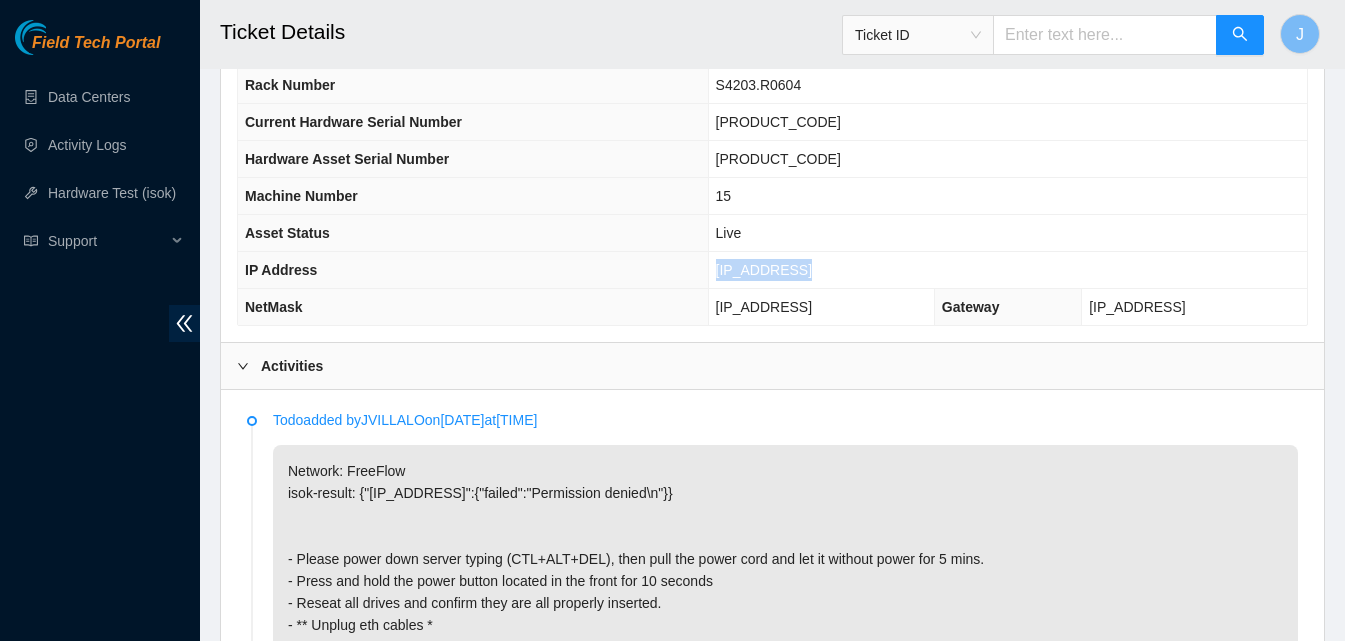 scroll, scrollTop: 749, scrollLeft: 0, axis: vertical 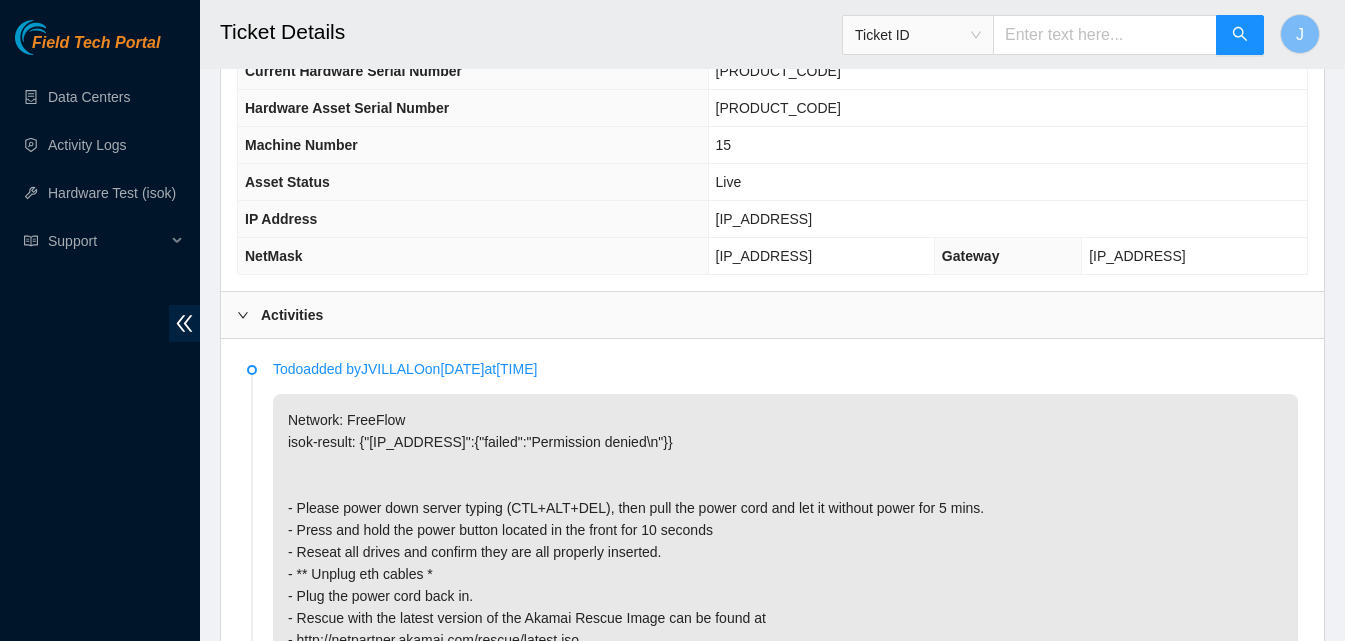 click on "Activities" at bounding box center (772, 315) 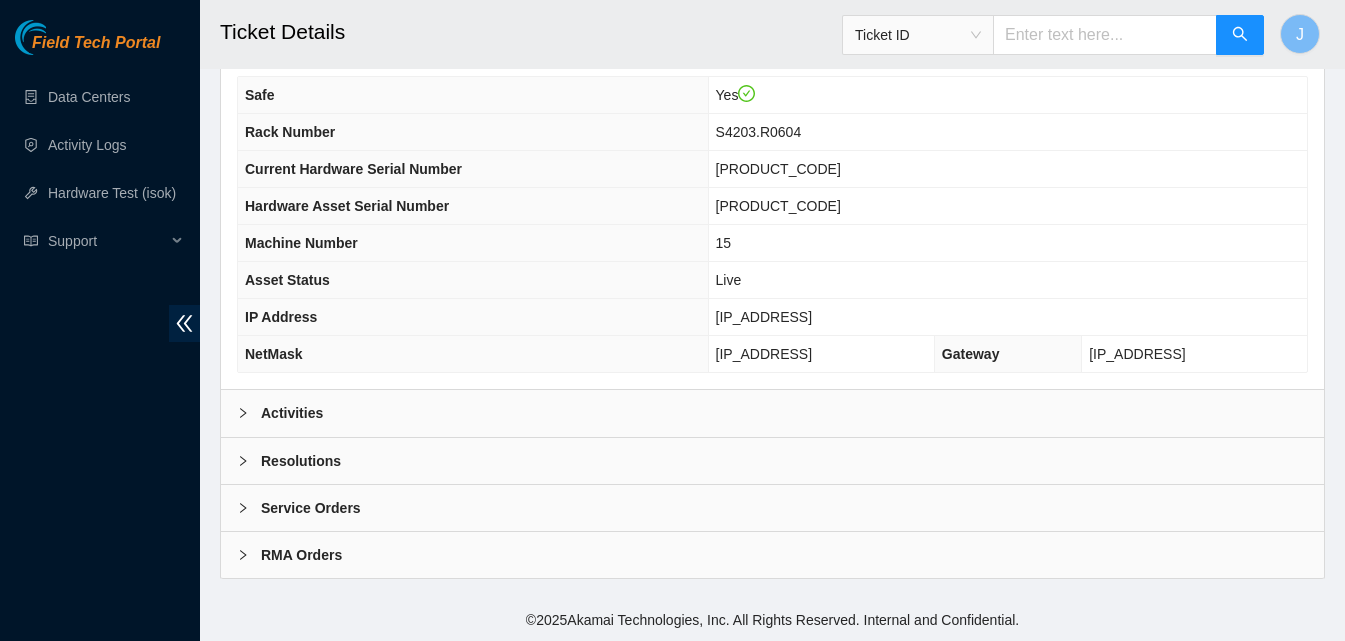 scroll, scrollTop: 650, scrollLeft: 0, axis: vertical 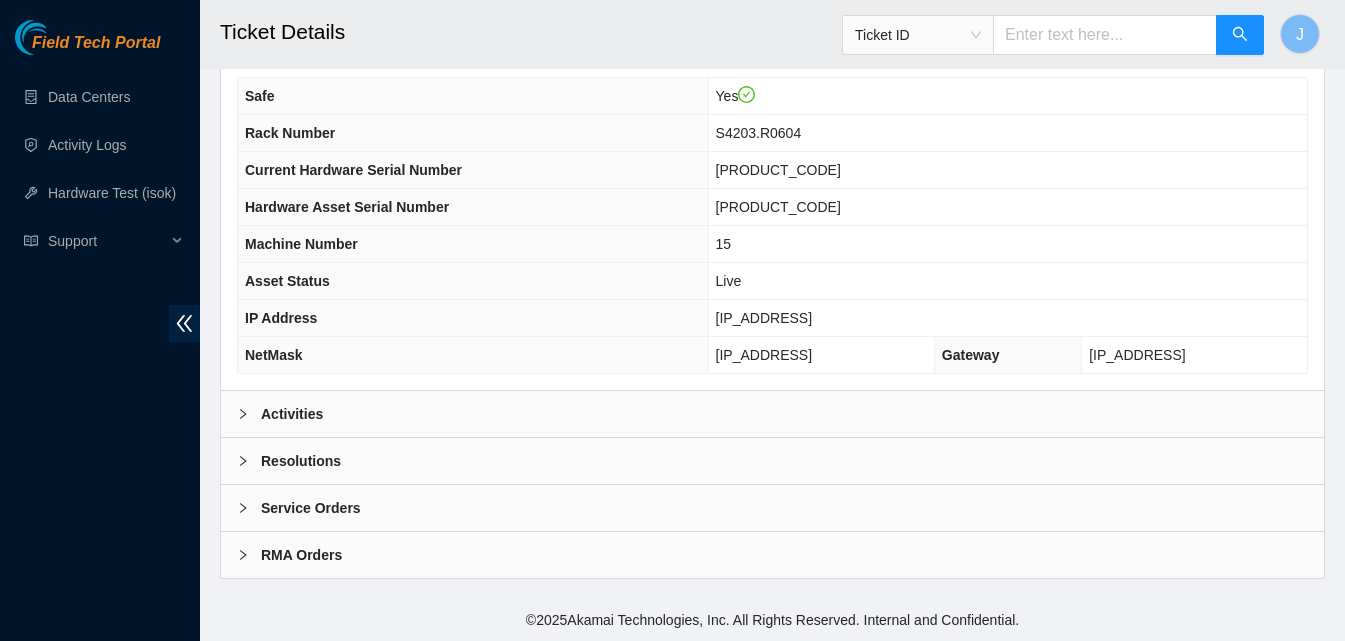 click on "Resolutions" at bounding box center (772, 461) 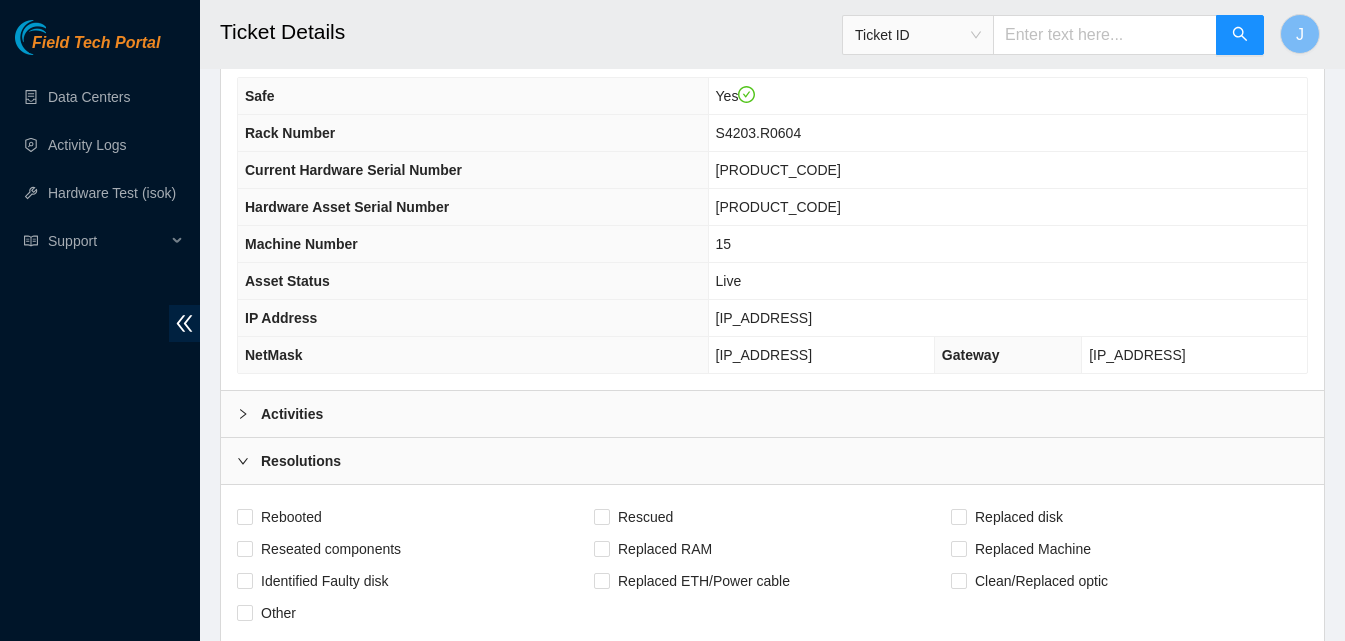 scroll, scrollTop: 1165, scrollLeft: 0, axis: vertical 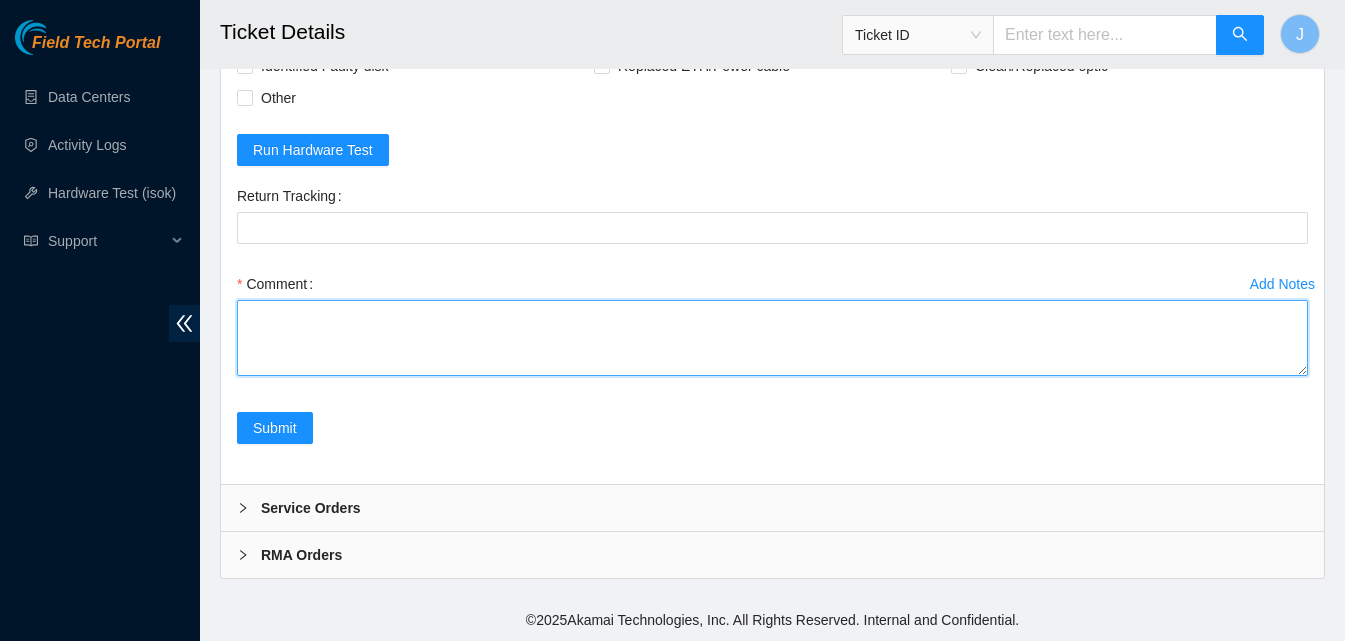click on "Comment" at bounding box center [772, 338] 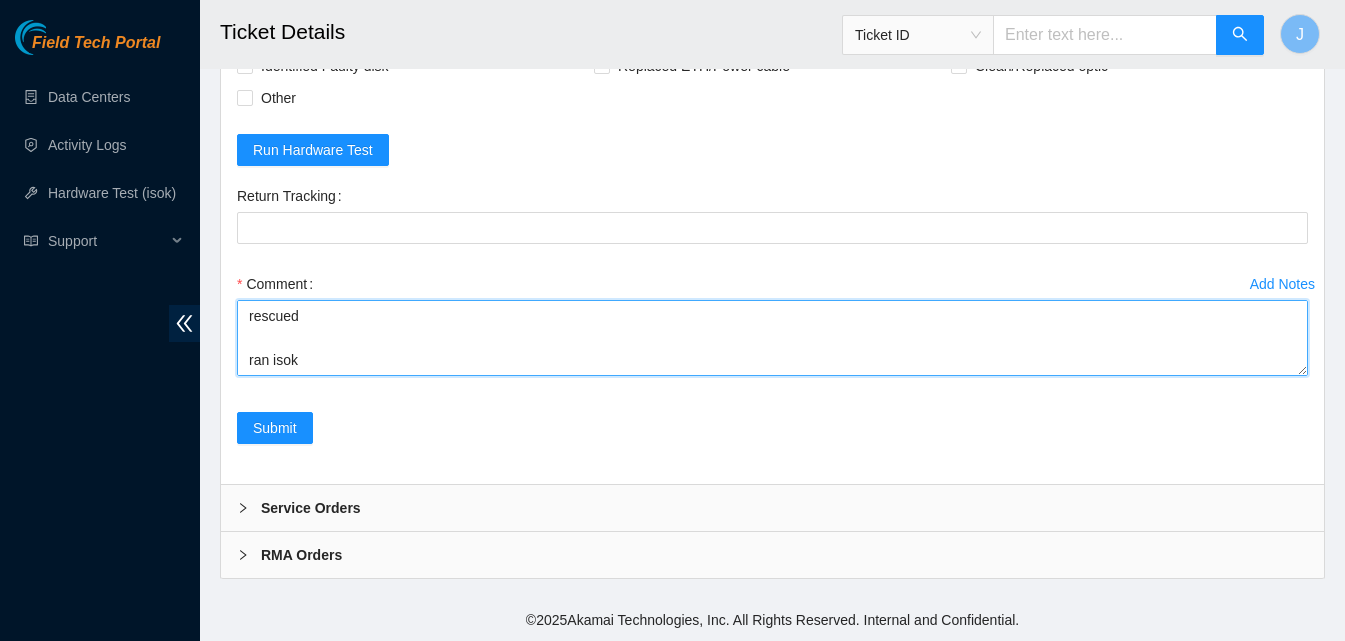 scroll, scrollTop: 126, scrollLeft: 0, axis: vertical 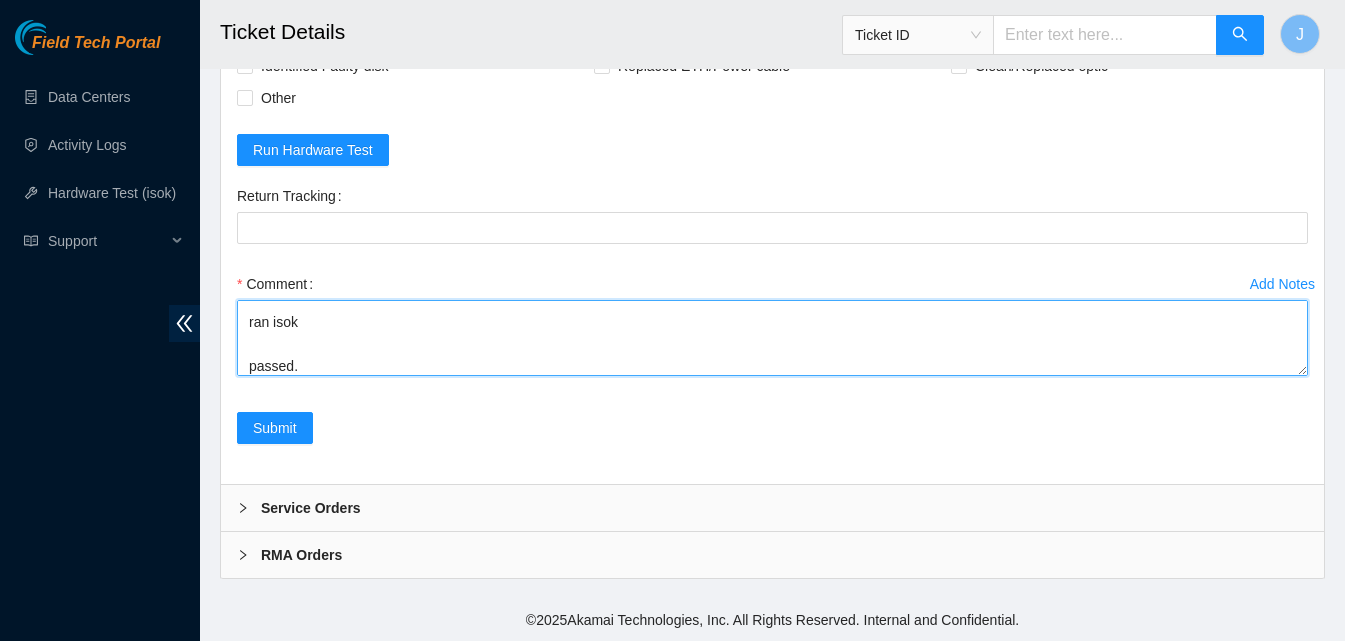 type on "power cycled
reseated drives
rescued
ran isok
passed." 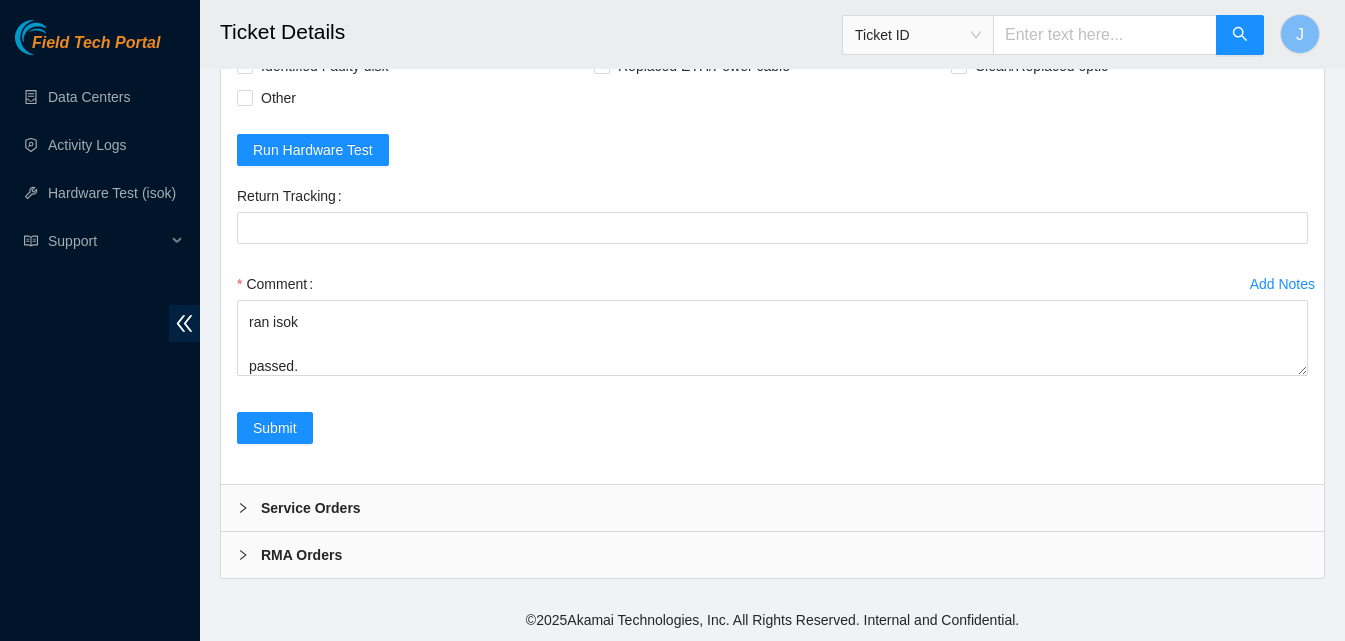 click on "Submit" at bounding box center [275, 440] 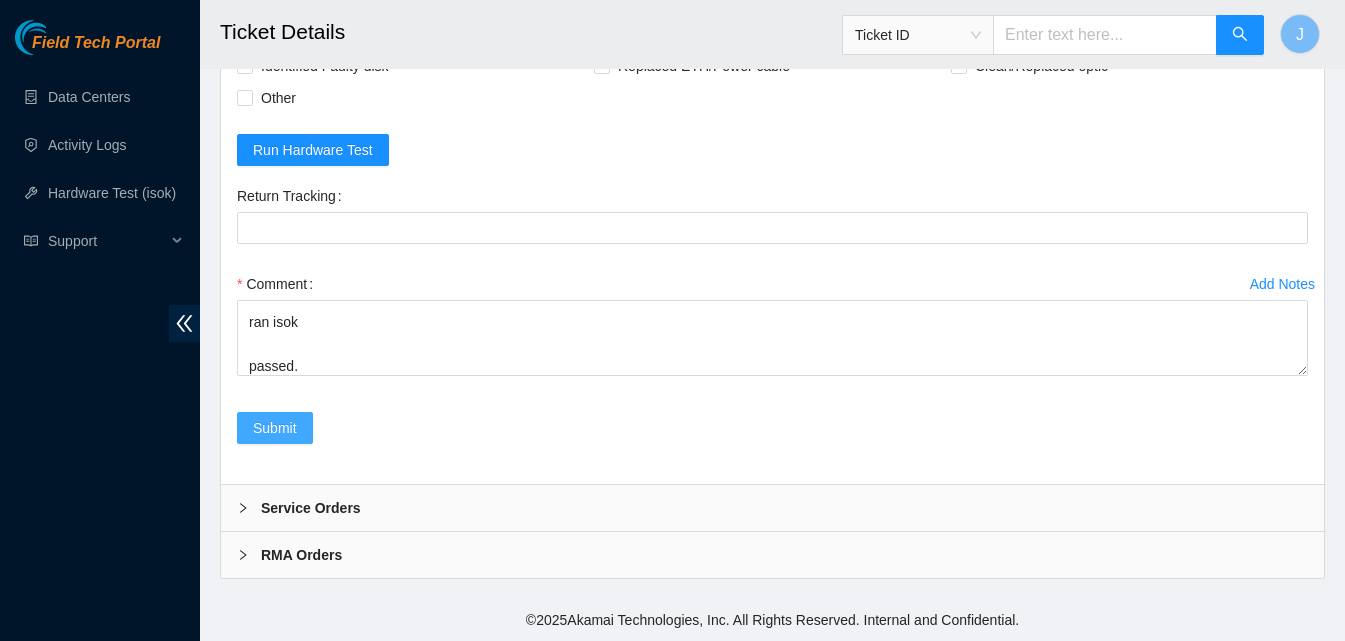 click on "Submit" at bounding box center [275, 428] 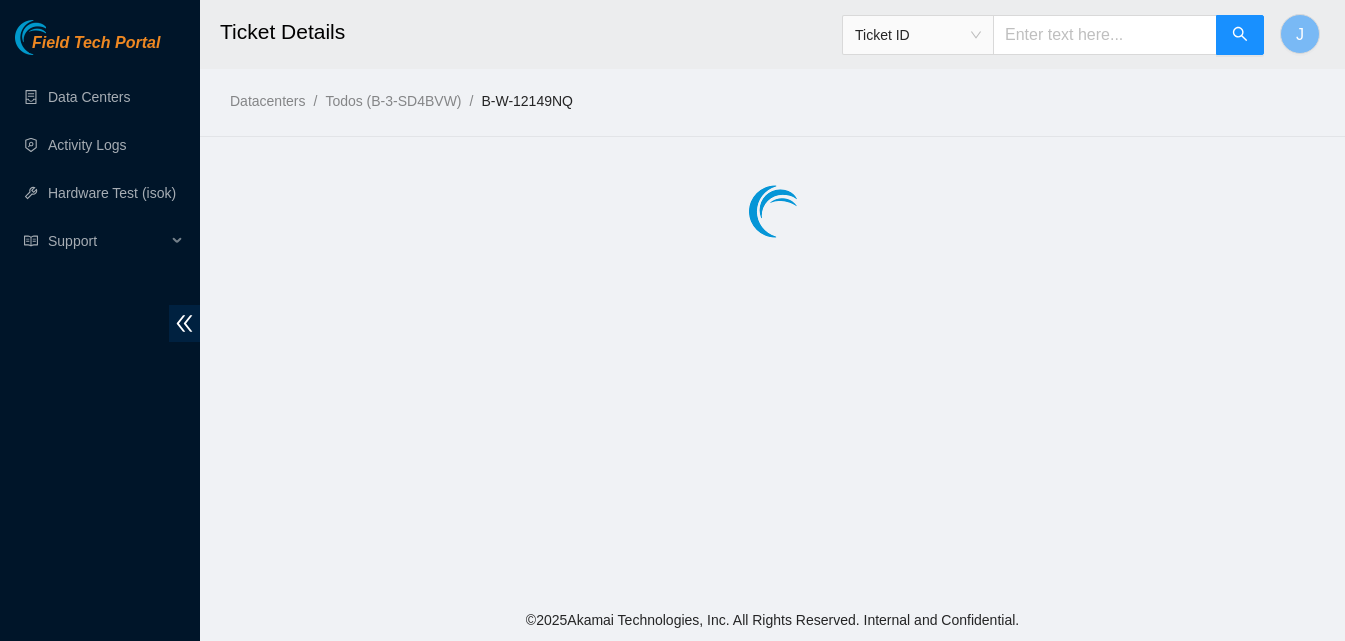 scroll, scrollTop: 0, scrollLeft: 0, axis: both 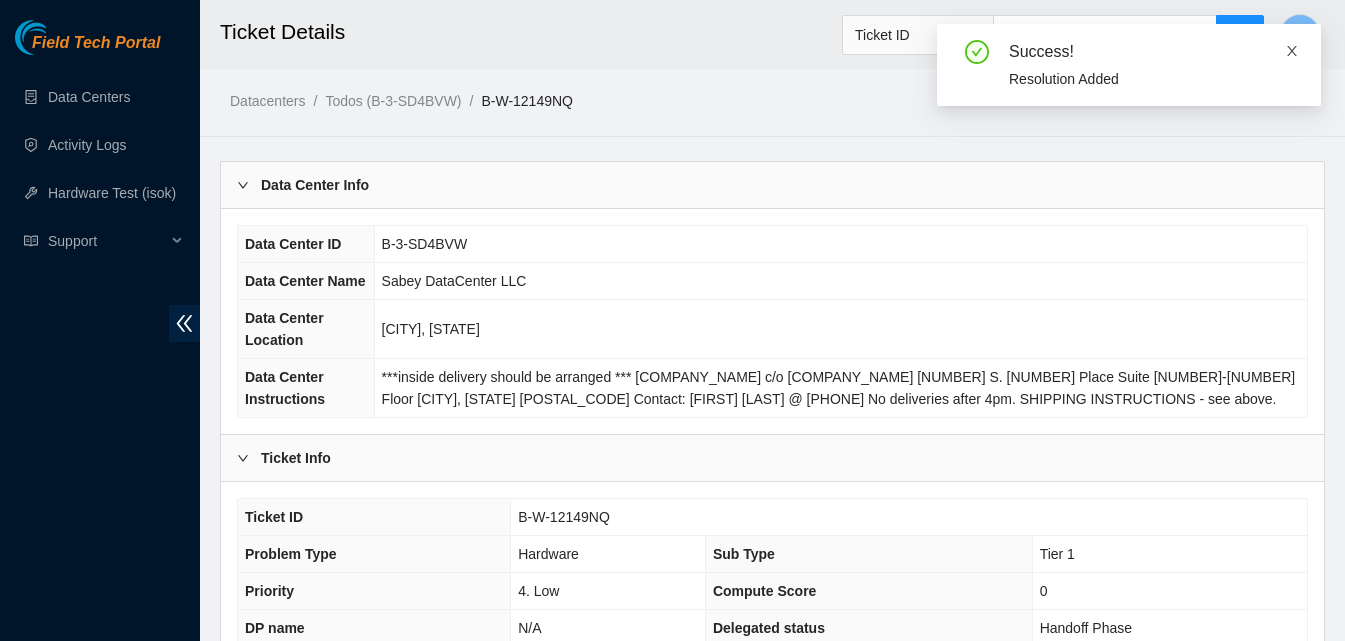 click on "Success! Resolution Added" at bounding box center (1129, 65) 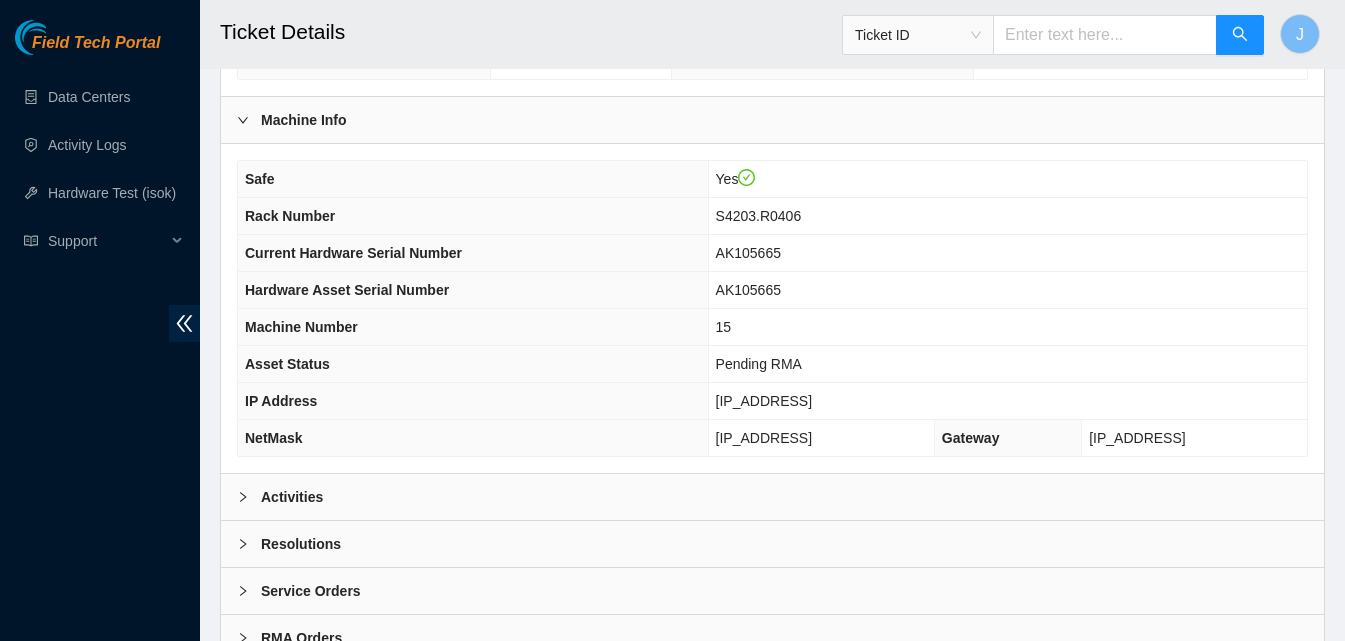 scroll, scrollTop: 600, scrollLeft: 0, axis: vertical 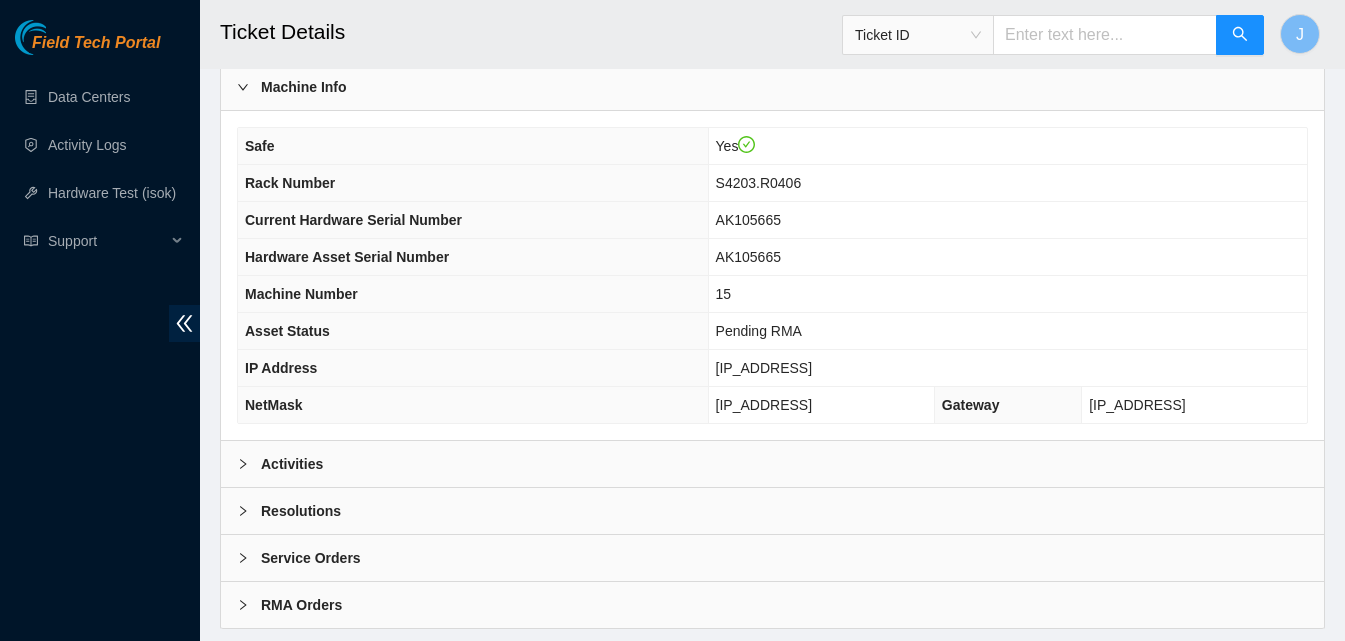 click on "Activities" at bounding box center [772, 464] 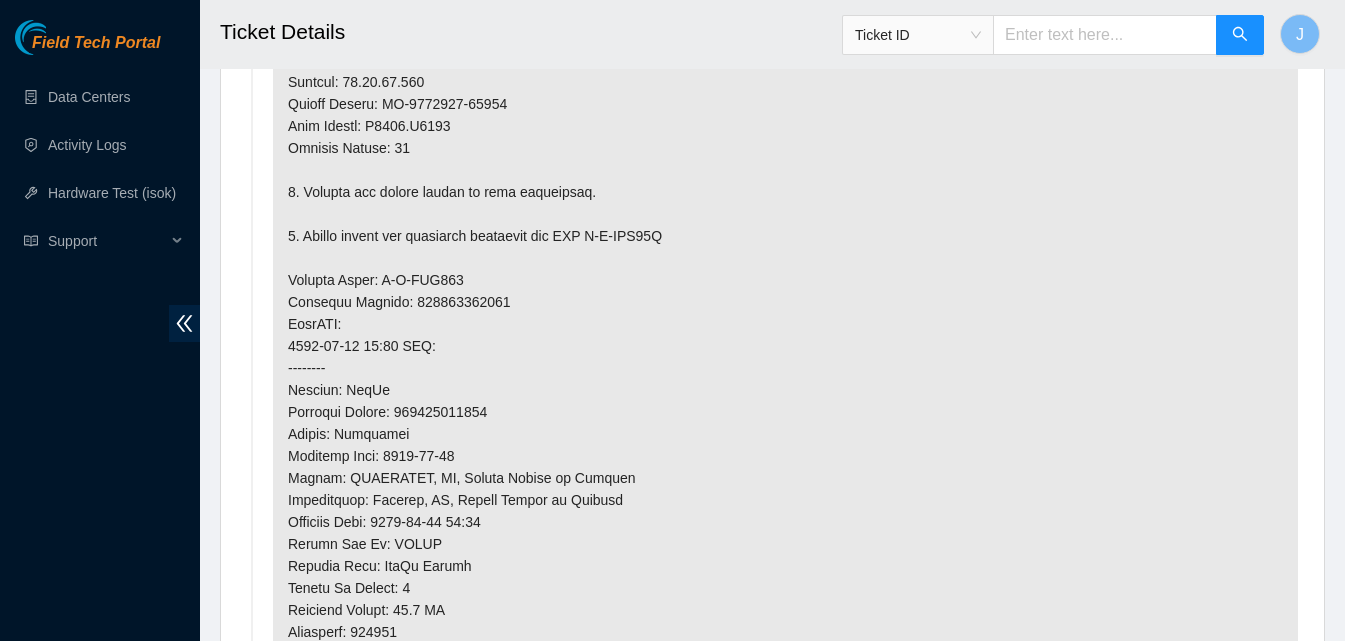 scroll, scrollTop: 1440, scrollLeft: 0, axis: vertical 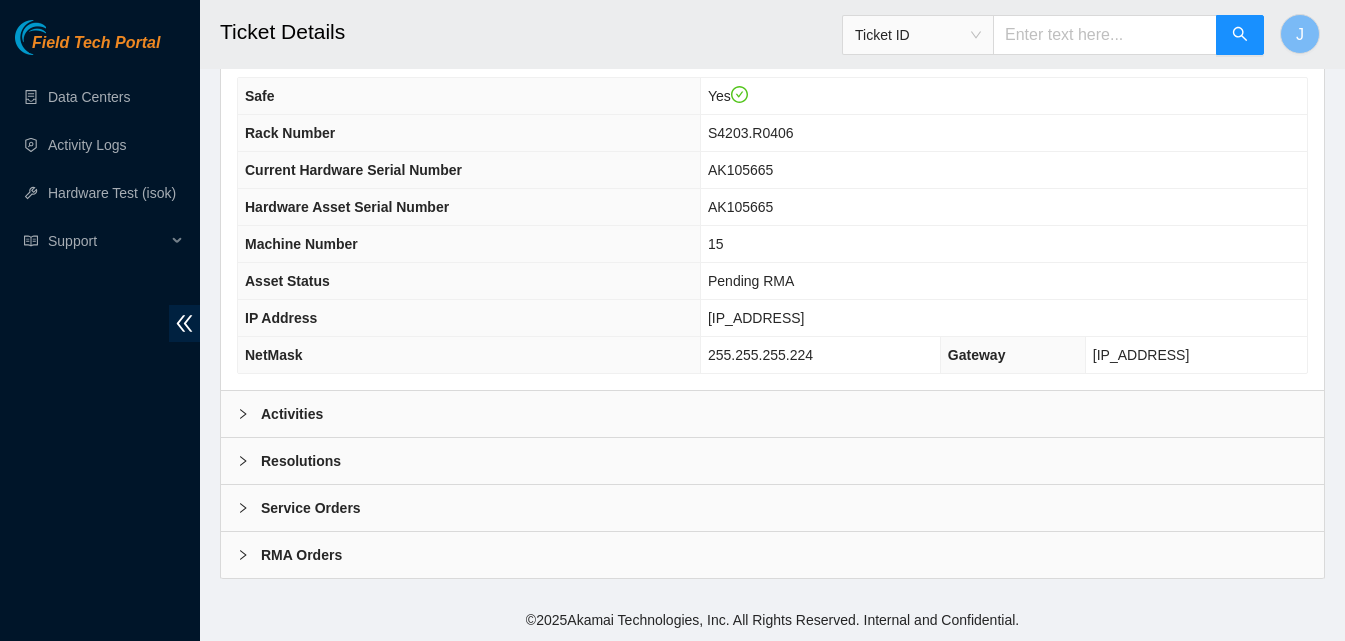 click on "Activities" at bounding box center [772, 414] 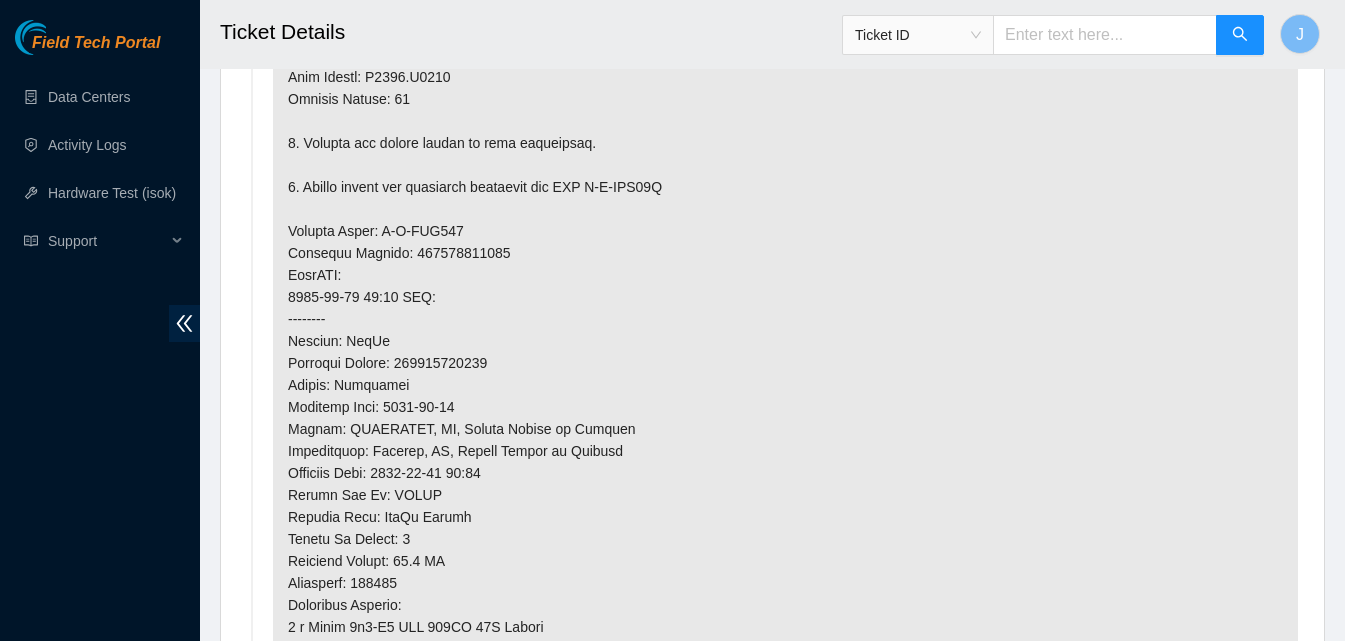 scroll, scrollTop: 1264, scrollLeft: 0, axis: vertical 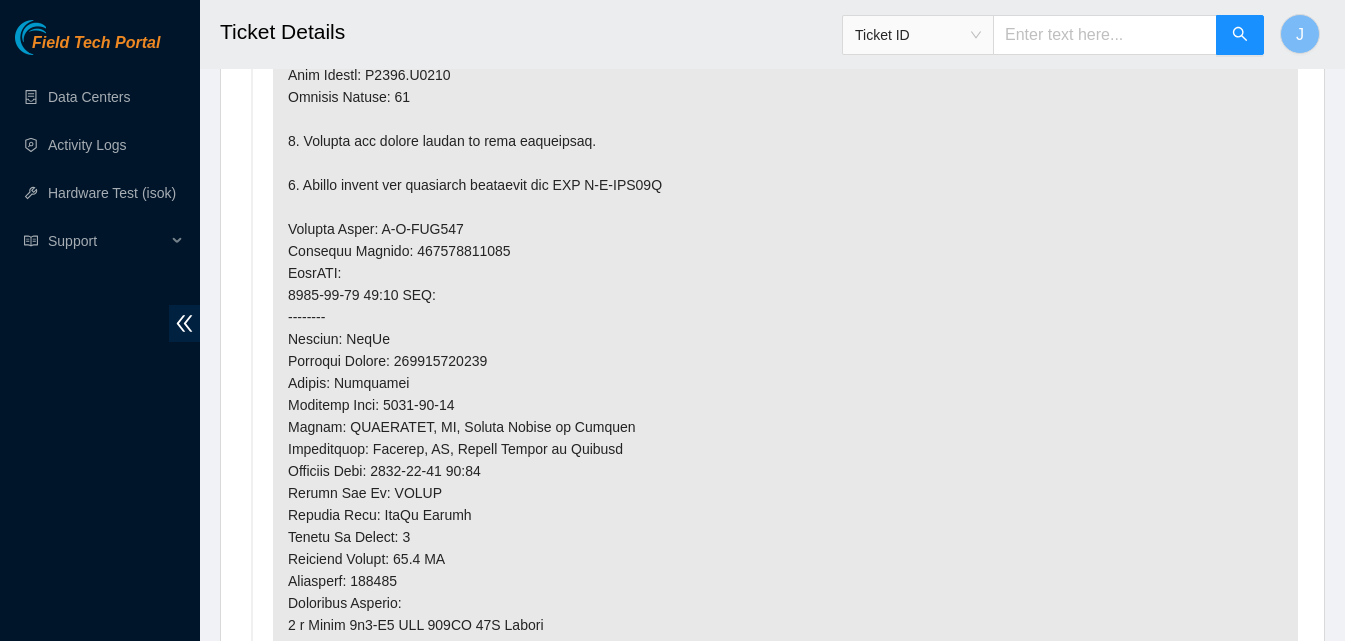 click at bounding box center [785, 229] 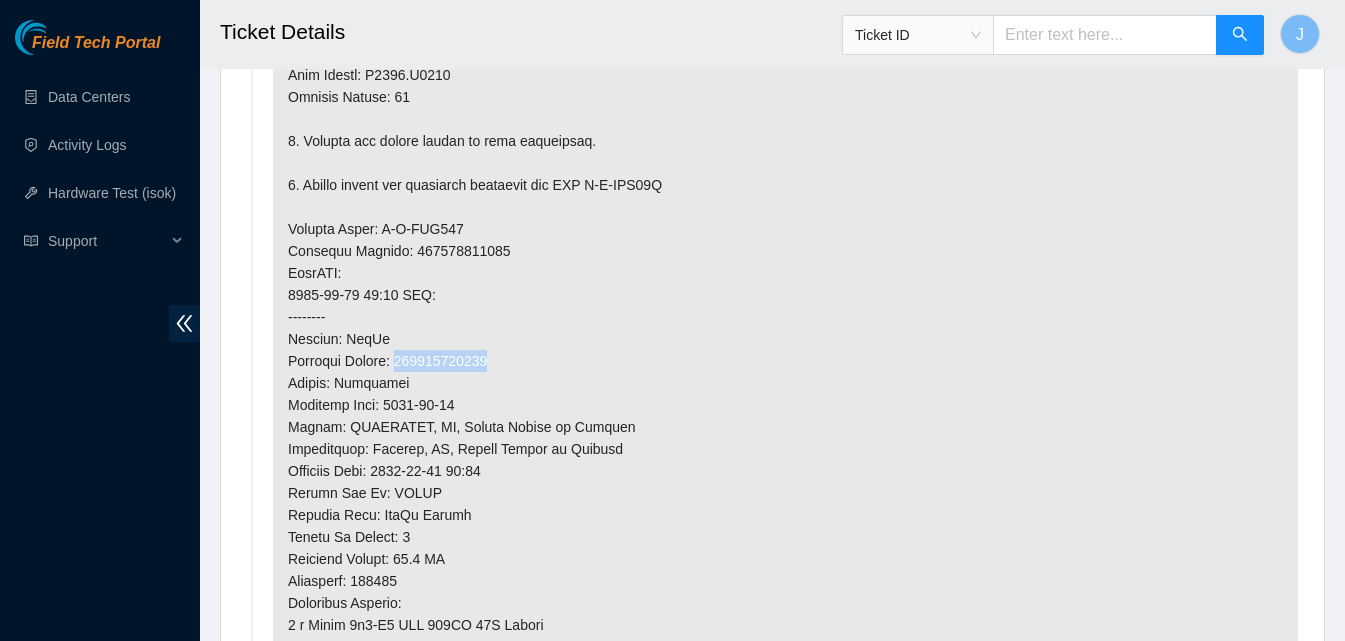 click at bounding box center (785, 229) 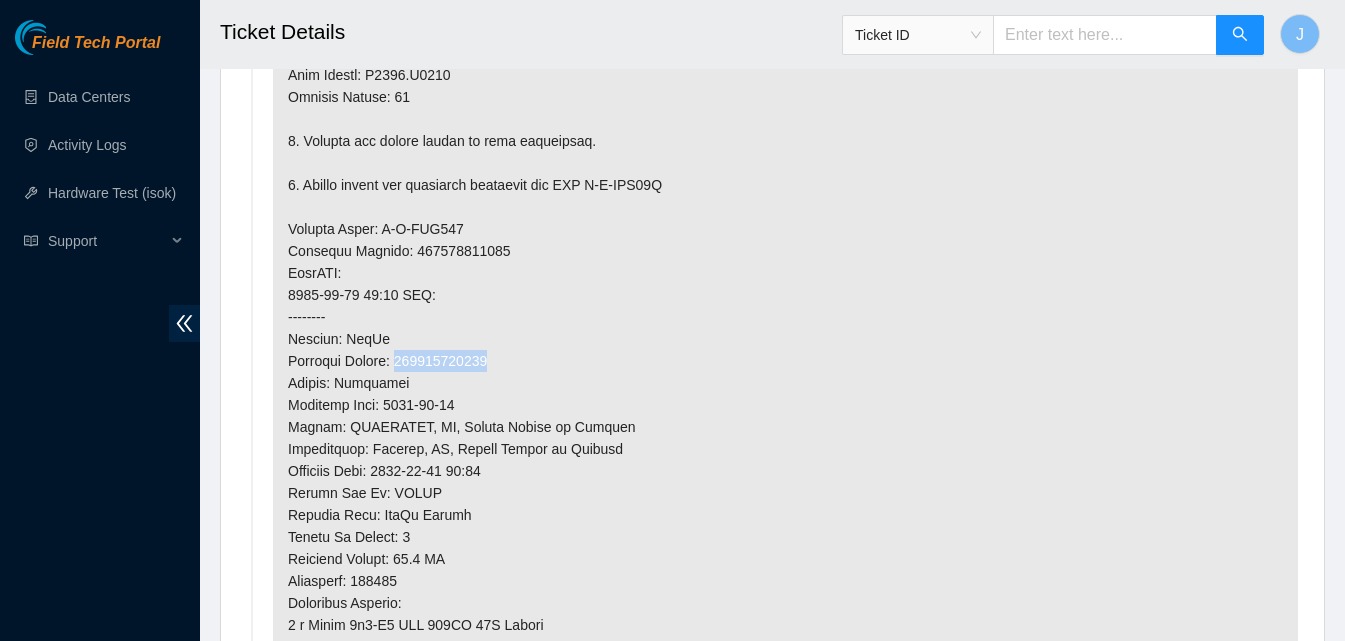 copy on "[NUMBER]" 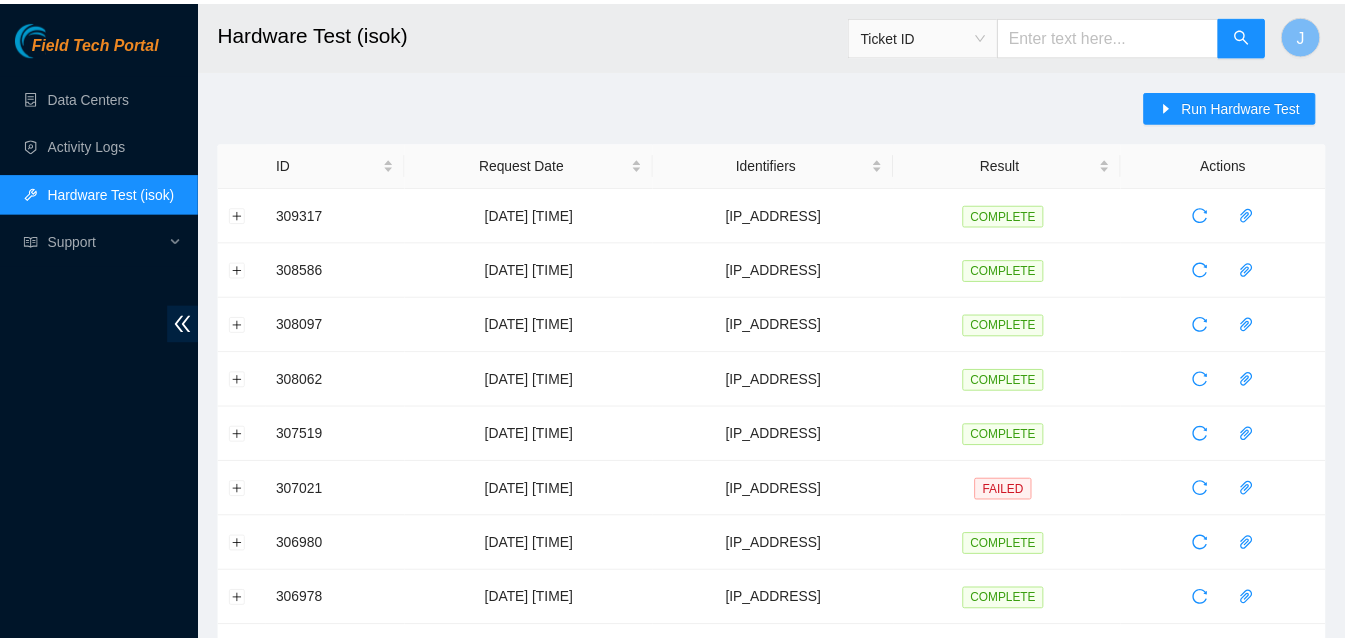 scroll, scrollTop: 0, scrollLeft: 0, axis: both 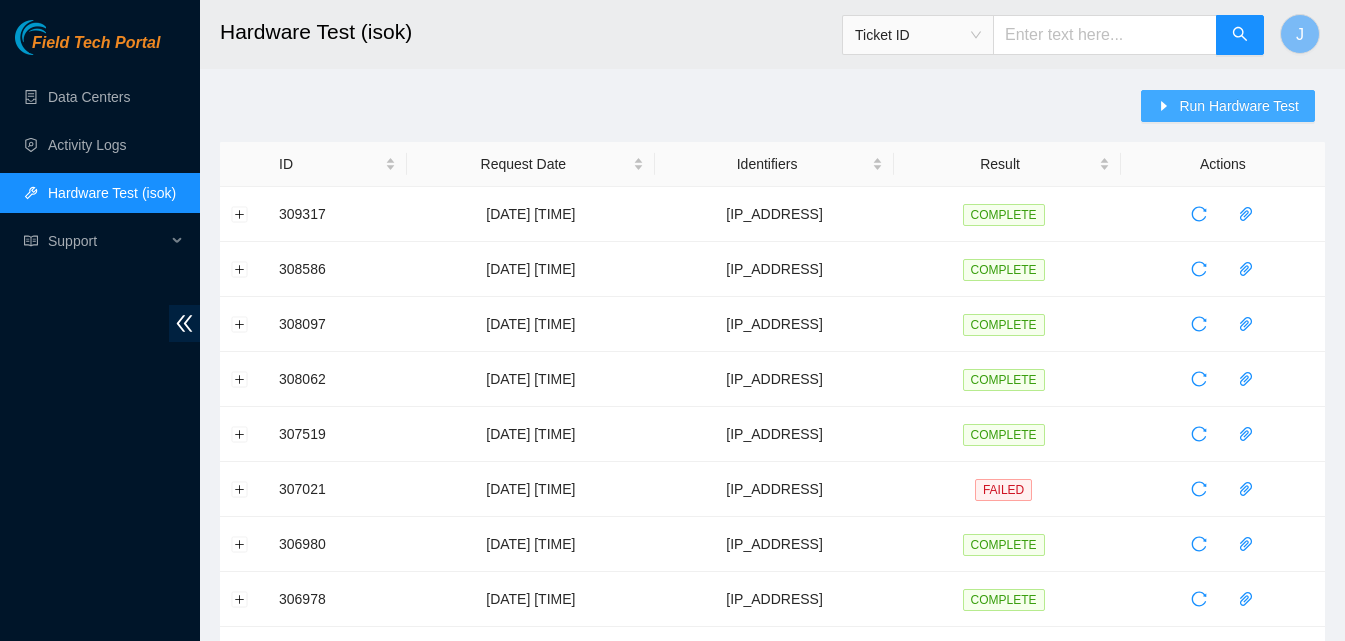 click on "Run Hardware Test" at bounding box center [1239, 106] 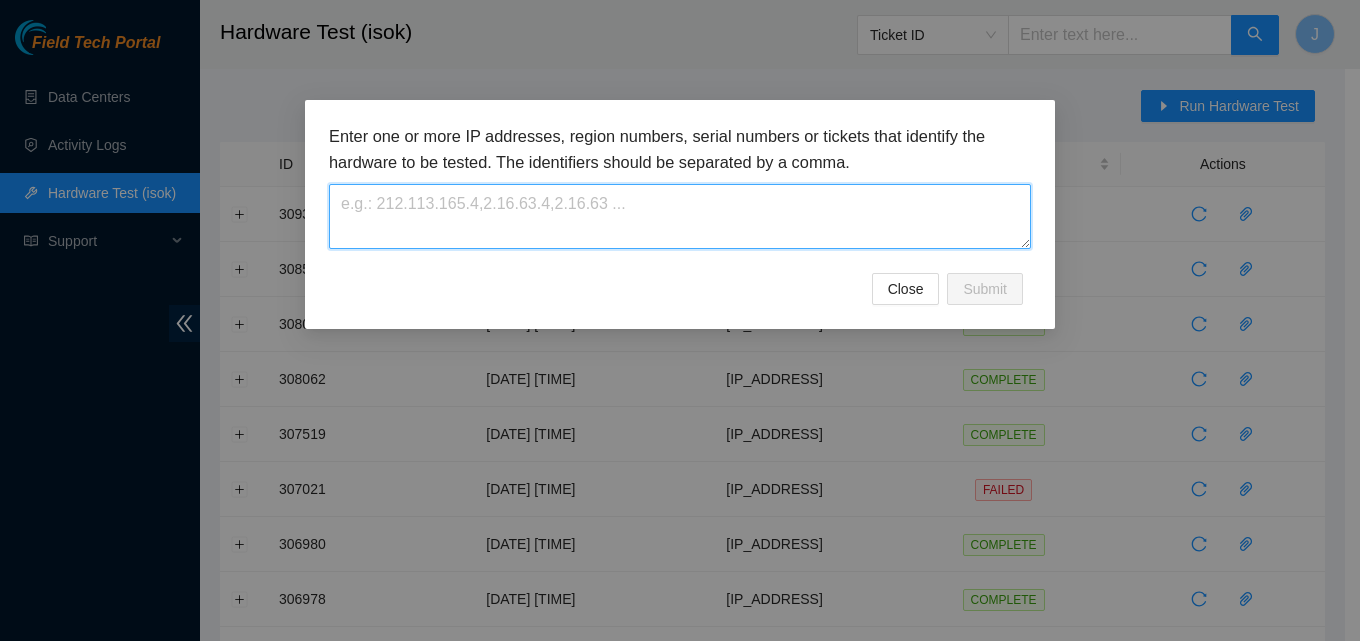 click at bounding box center (680, 216) 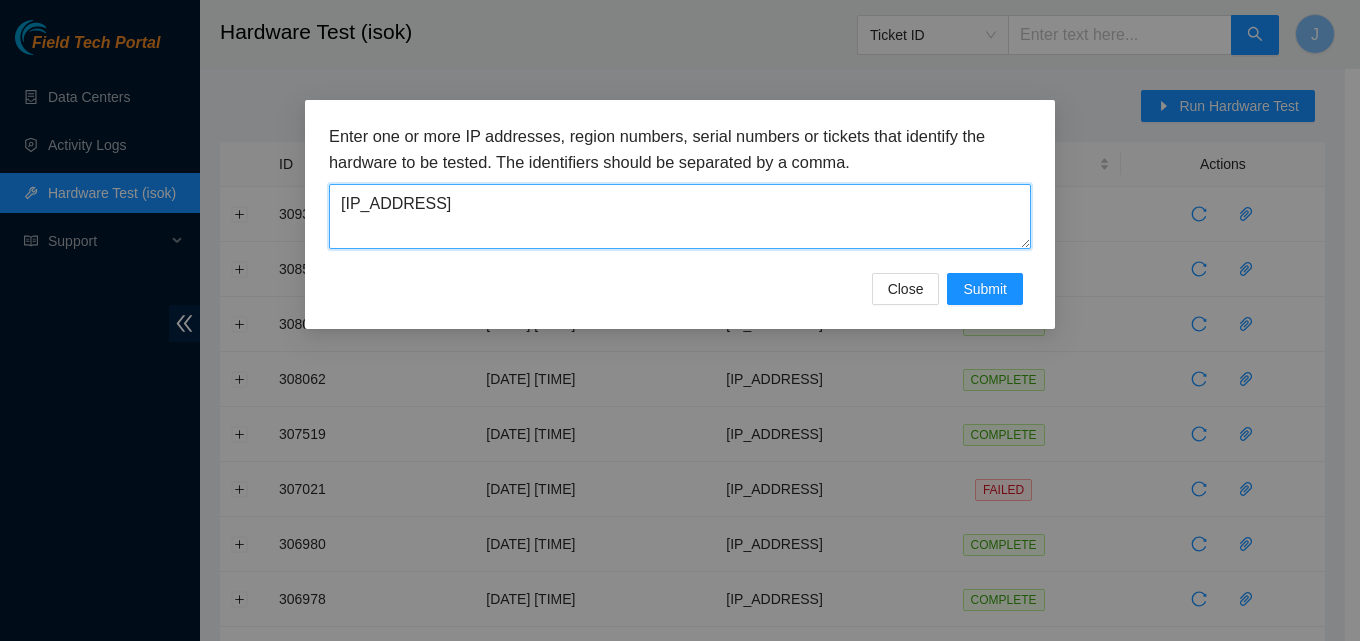 type on "23.53.121.82" 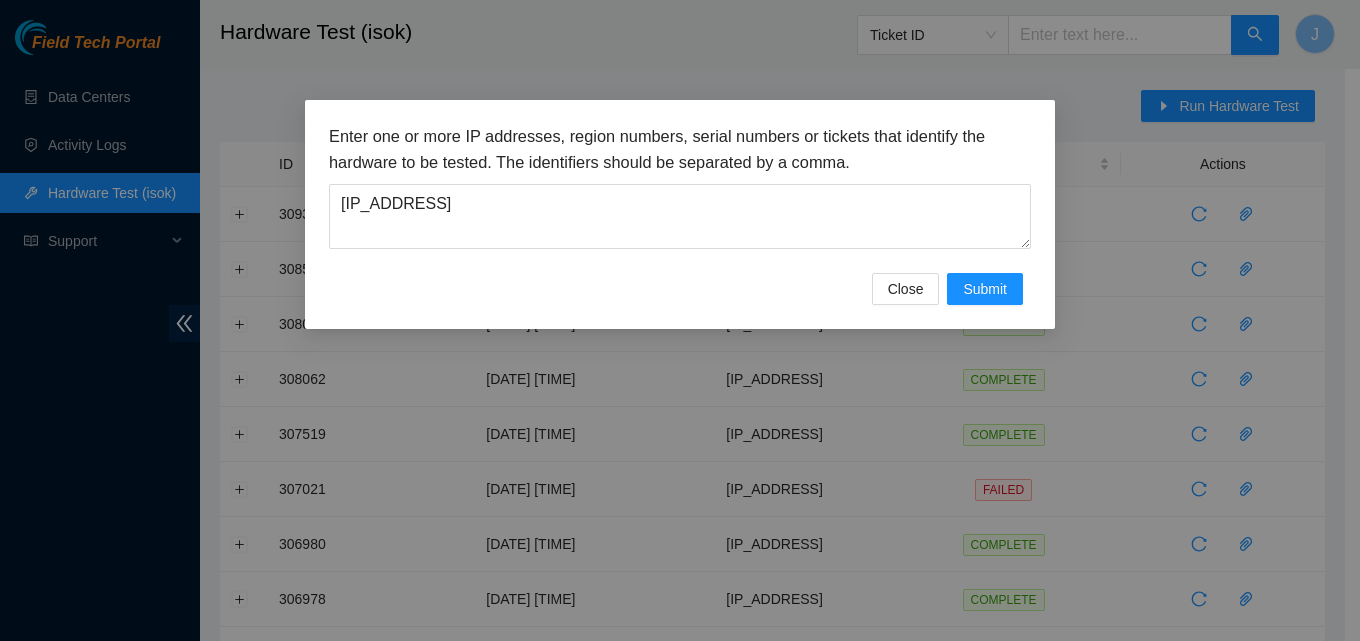 click on "Enter one or more IP addresses, region numbers, serial numbers or tickets that identify the hardware to be tested. The identifiers should be separated by a comma." at bounding box center [680, 149] 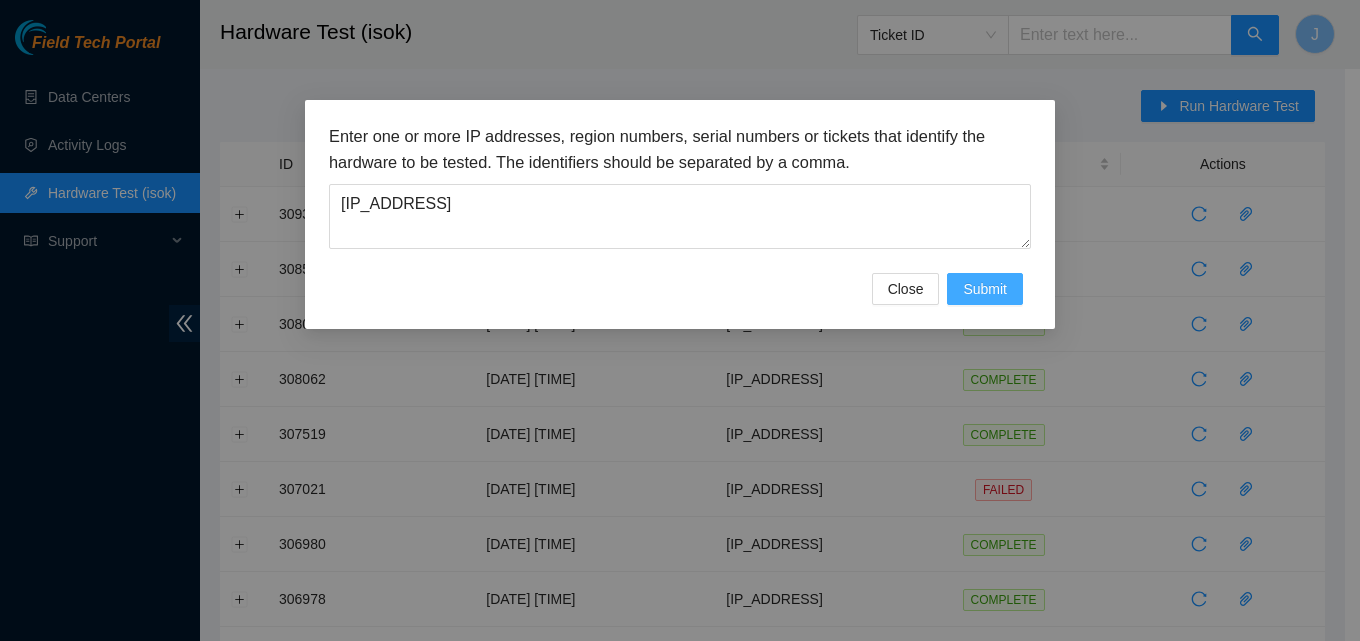 click on "Submit" at bounding box center (985, 289) 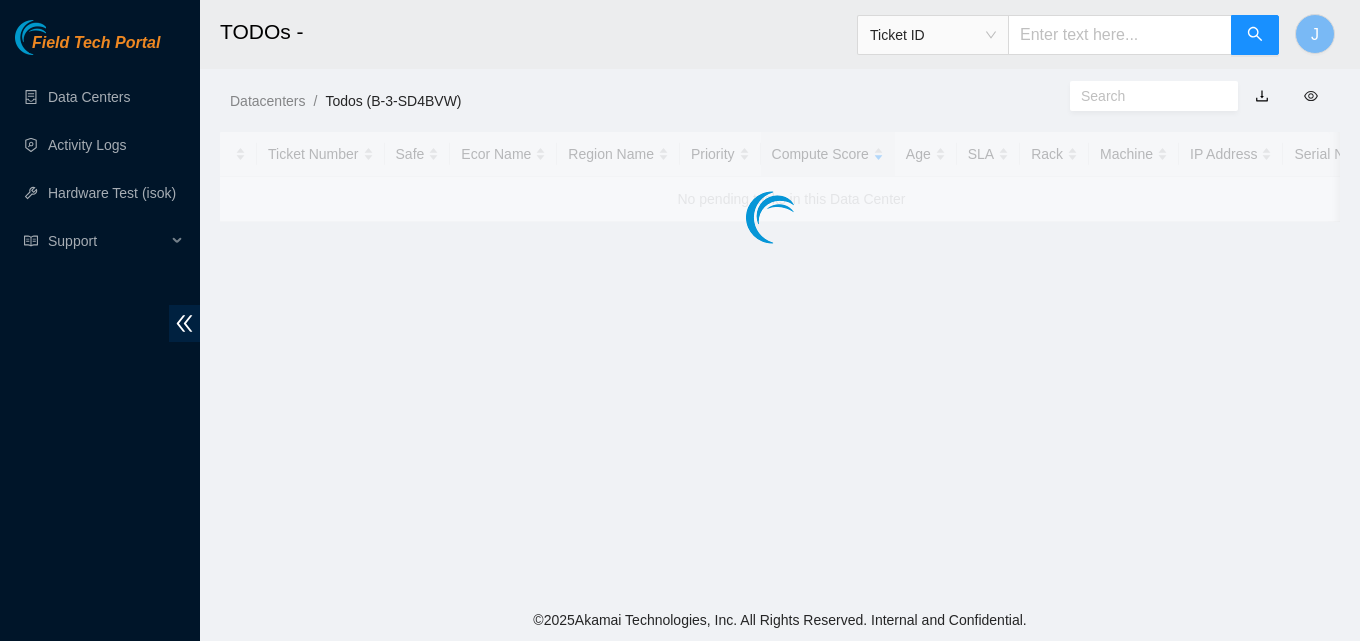 scroll, scrollTop: 0, scrollLeft: 0, axis: both 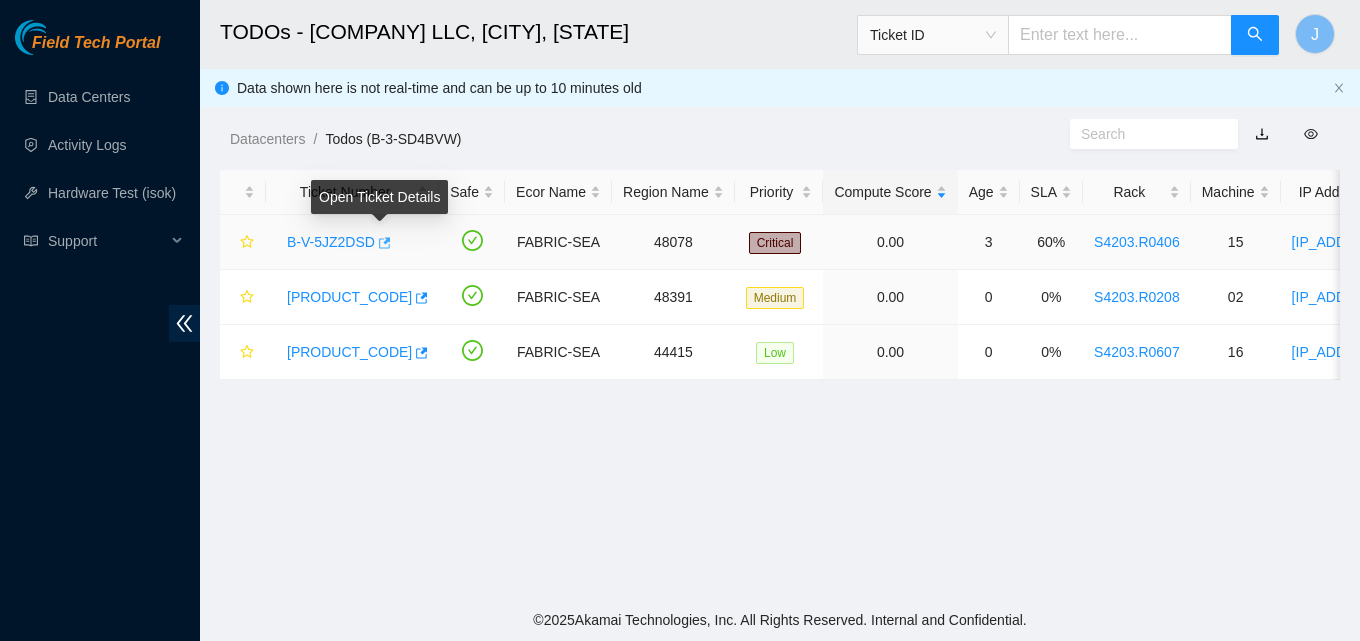 click 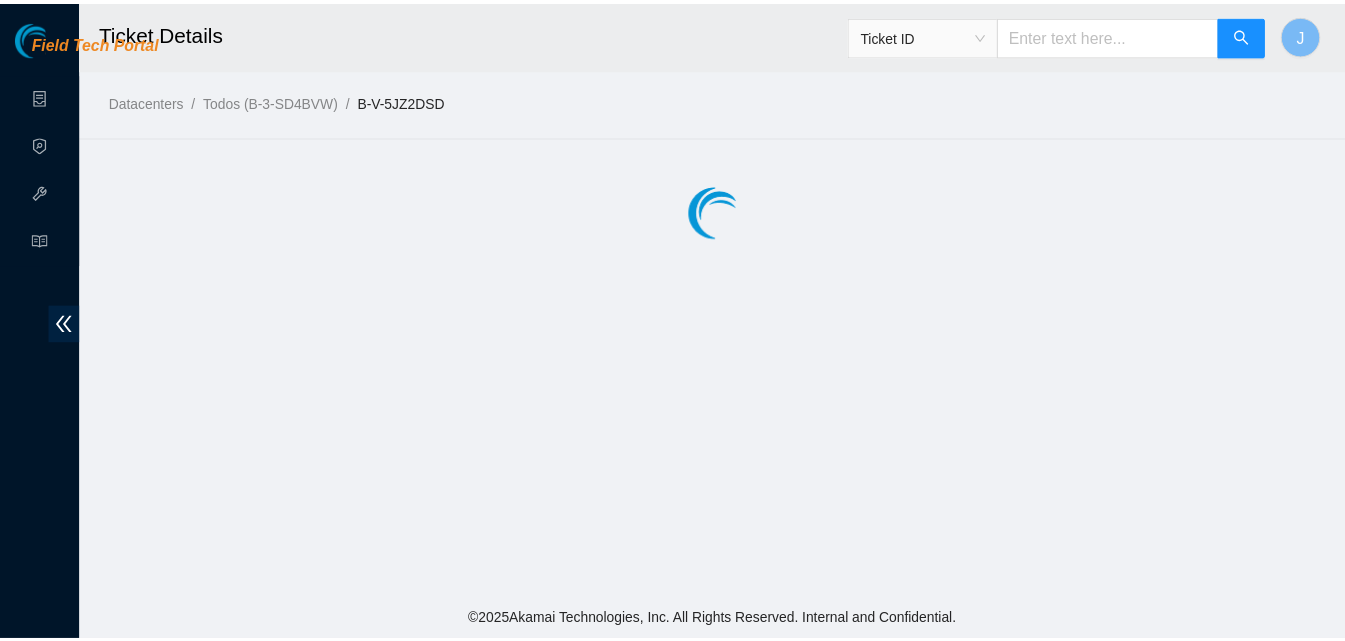 scroll, scrollTop: 0, scrollLeft: 0, axis: both 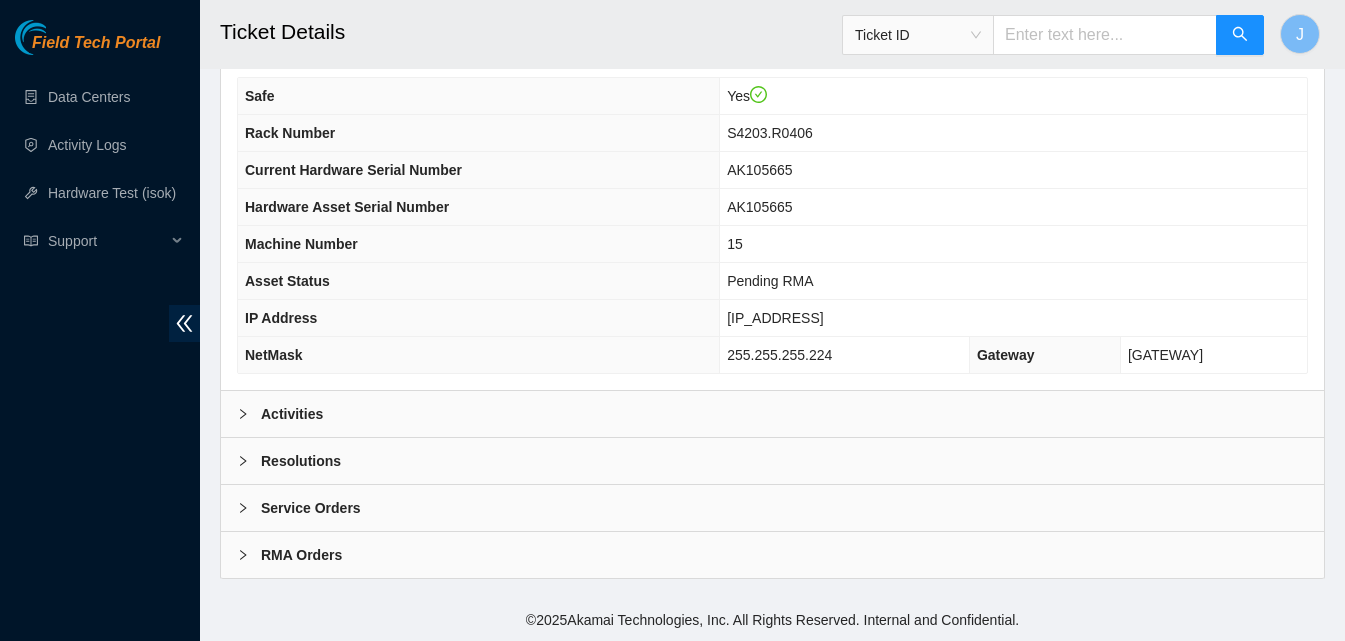 click on "Activities" at bounding box center (772, 414) 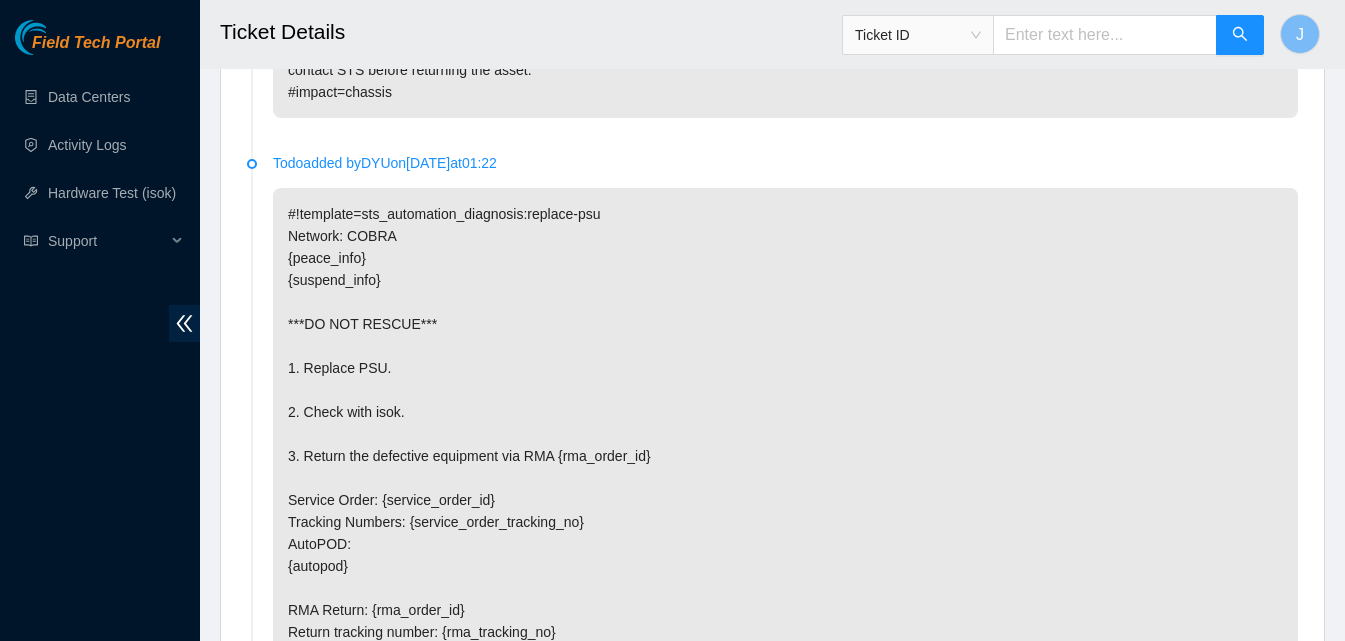 scroll, scrollTop: 3610, scrollLeft: 0, axis: vertical 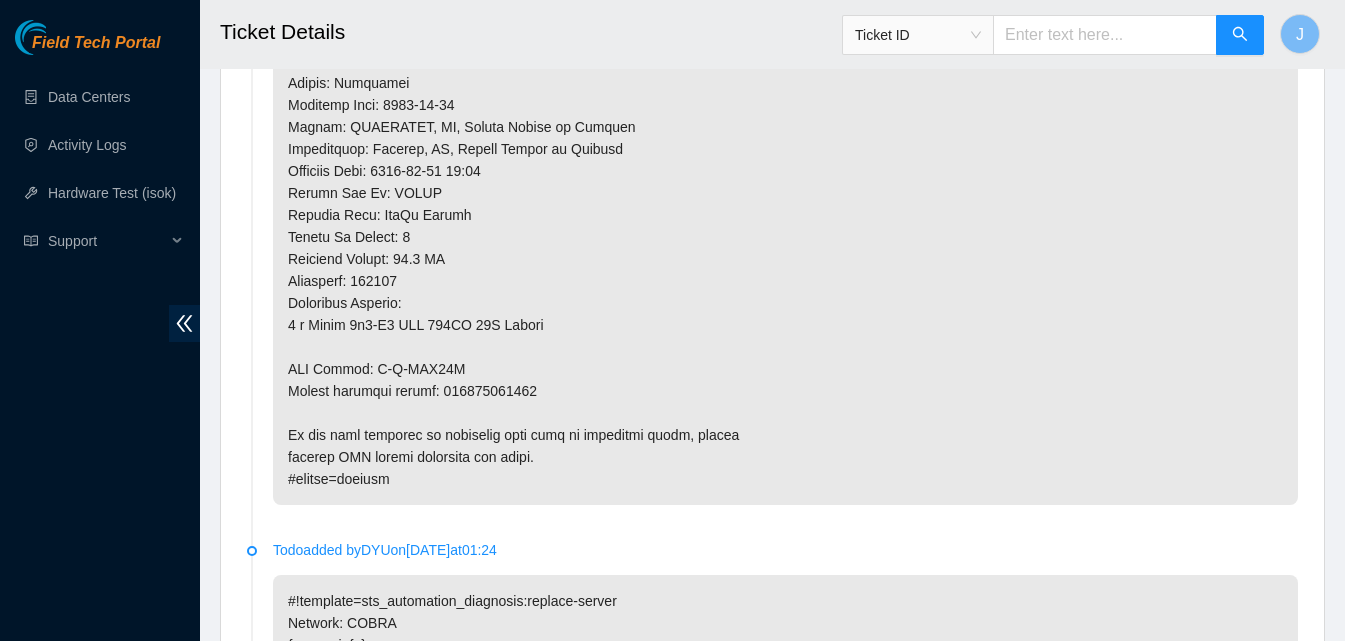 click at bounding box center (785, -71) 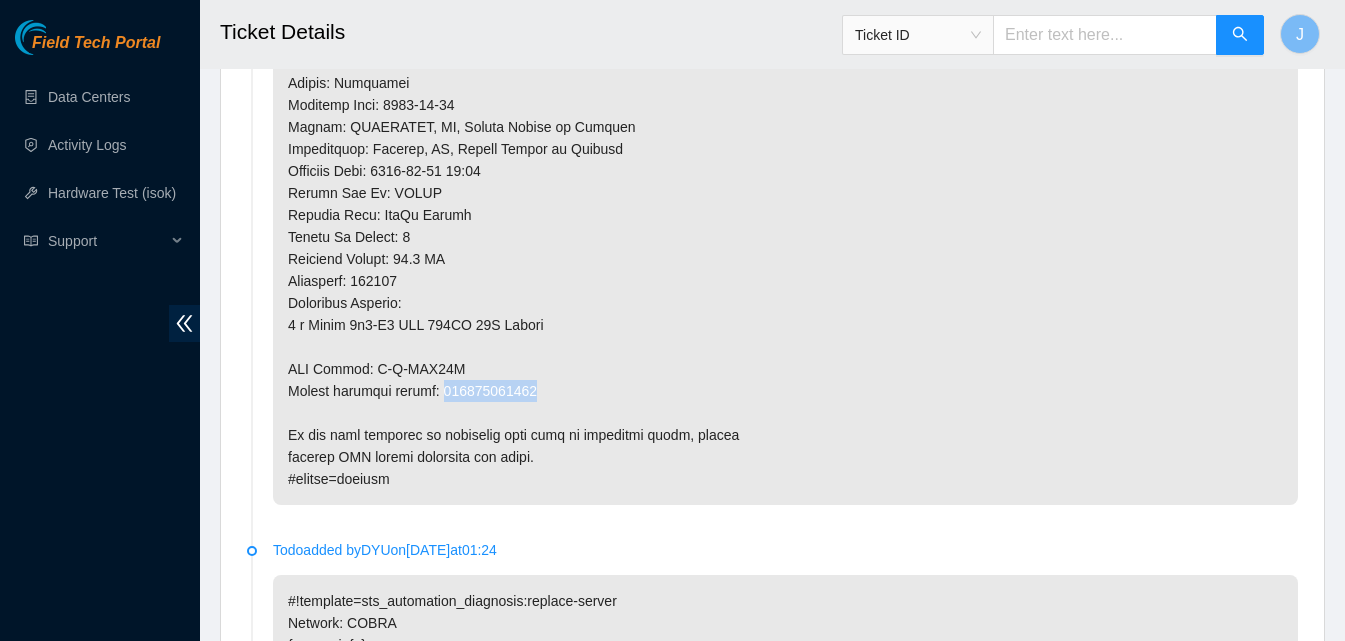 click at bounding box center [785, -71] 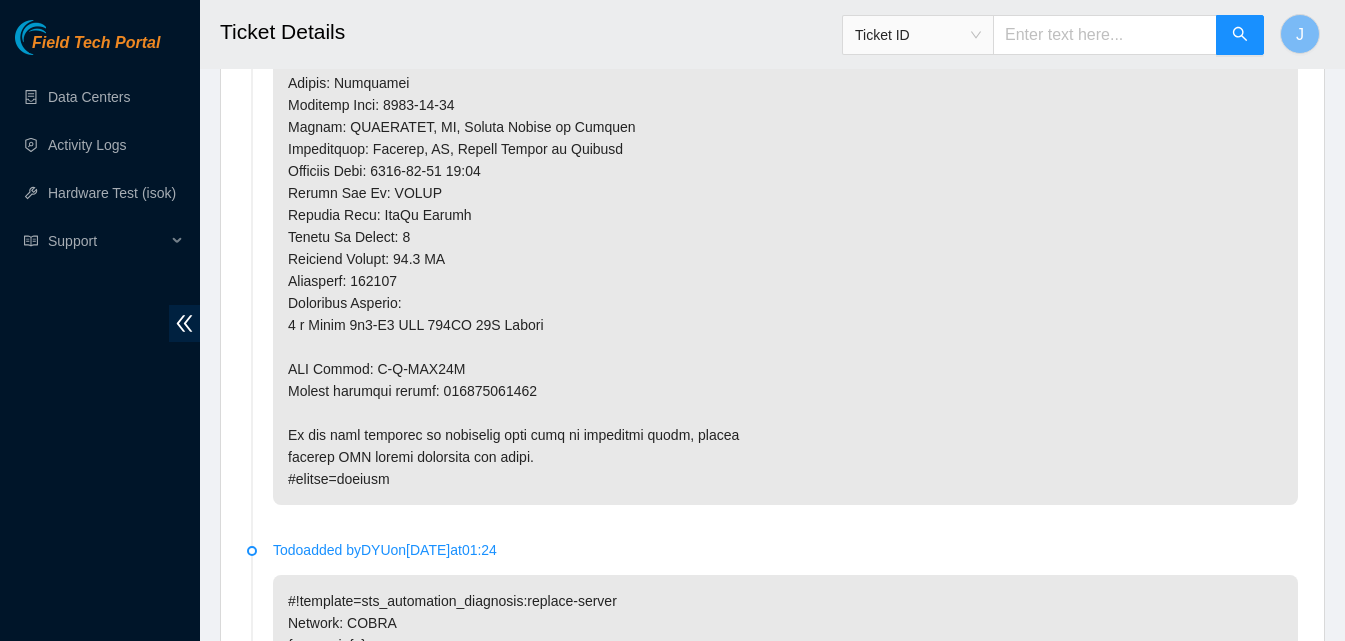 click at bounding box center [785, -71] 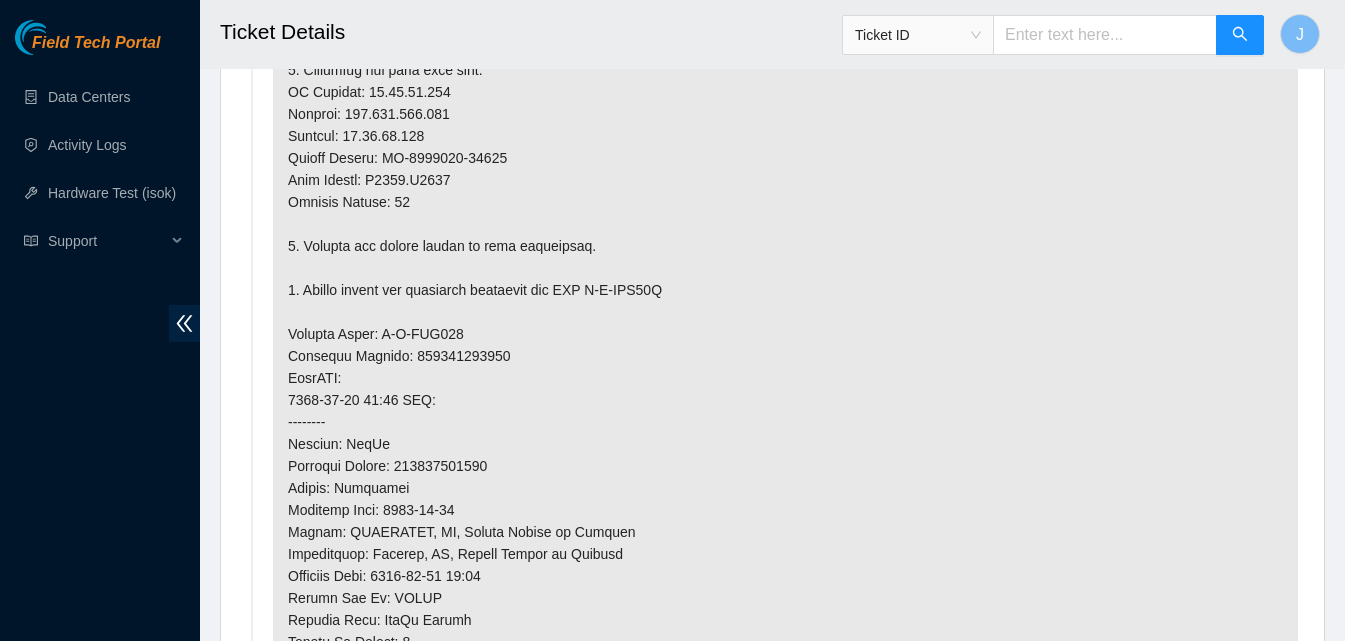 scroll, scrollTop: 1339, scrollLeft: 0, axis: vertical 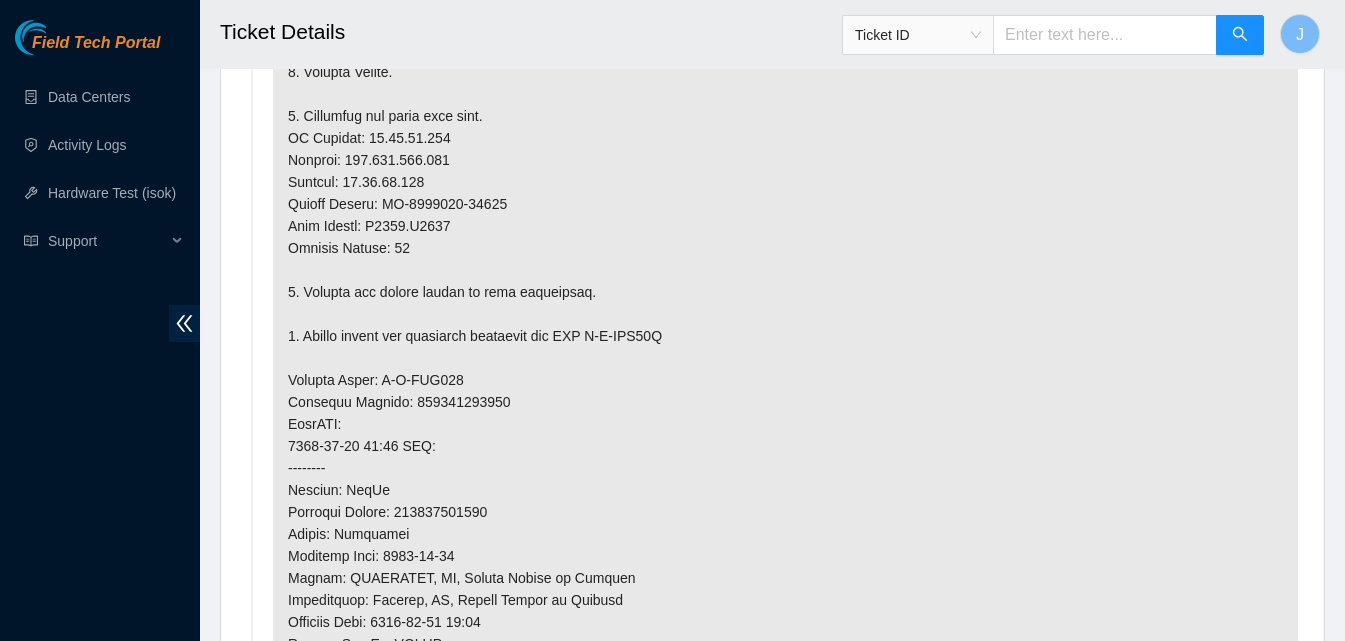 click at bounding box center (785, 380) 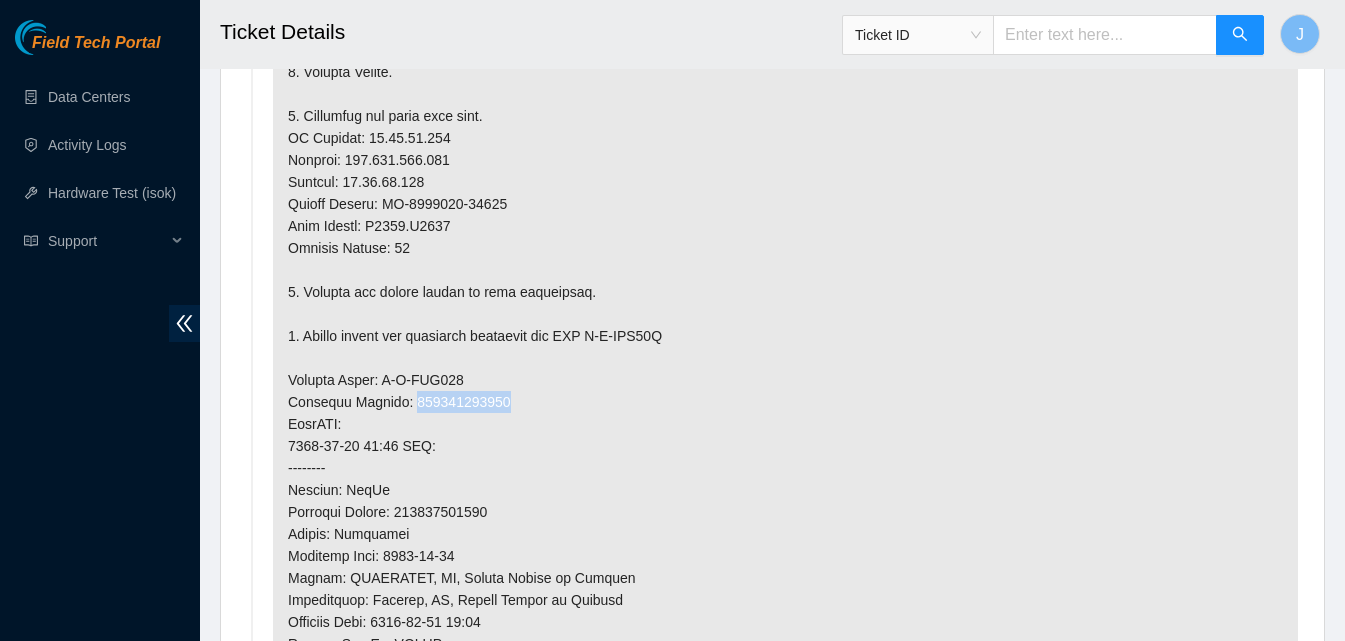 click at bounding box center [785, 380] 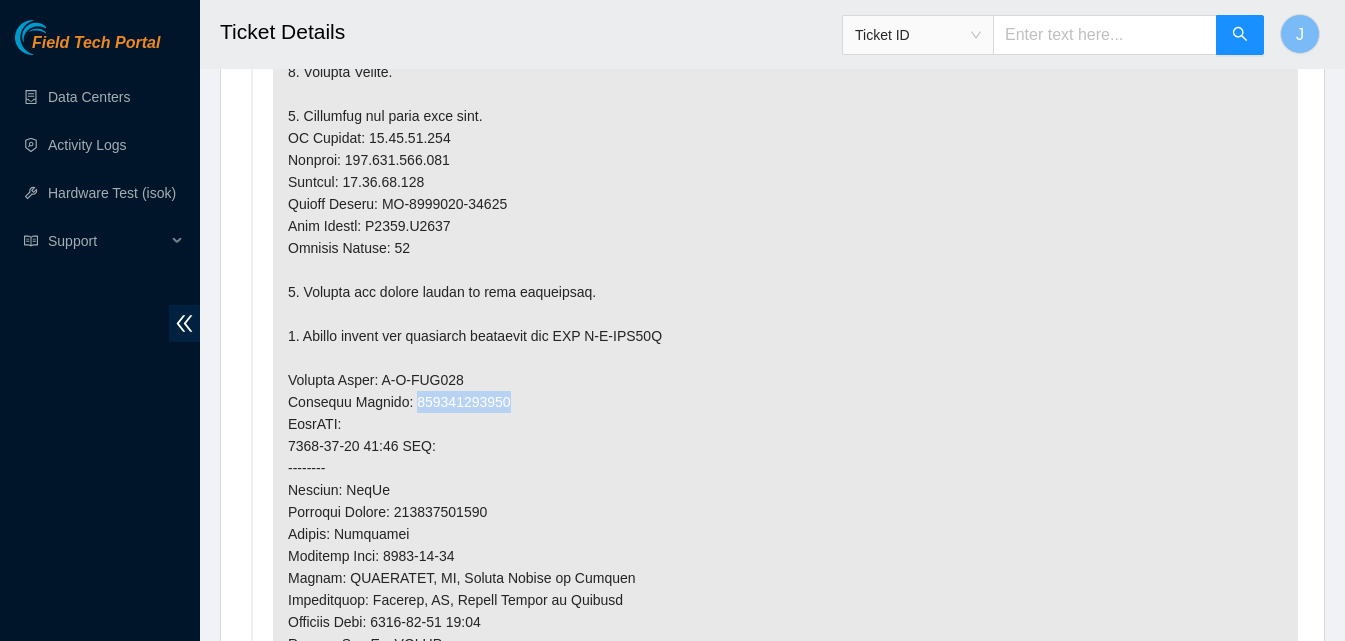 copy on "[NUMBER]" 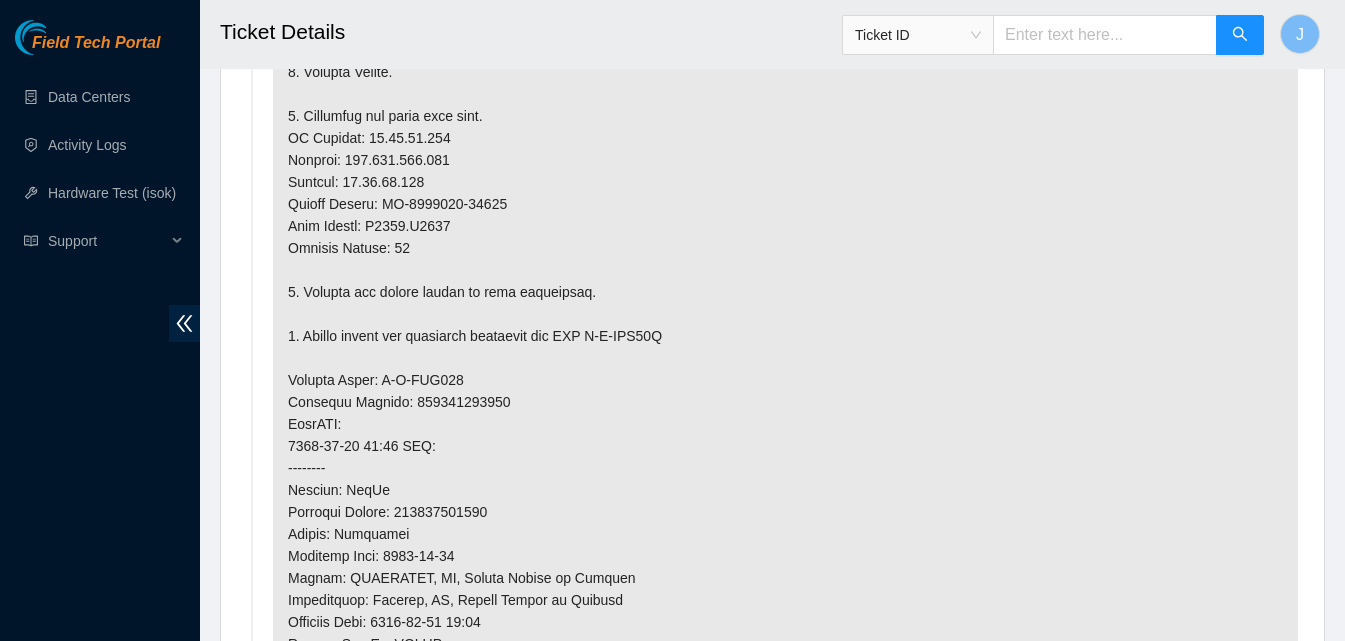 click at bounding box center [785, 380] 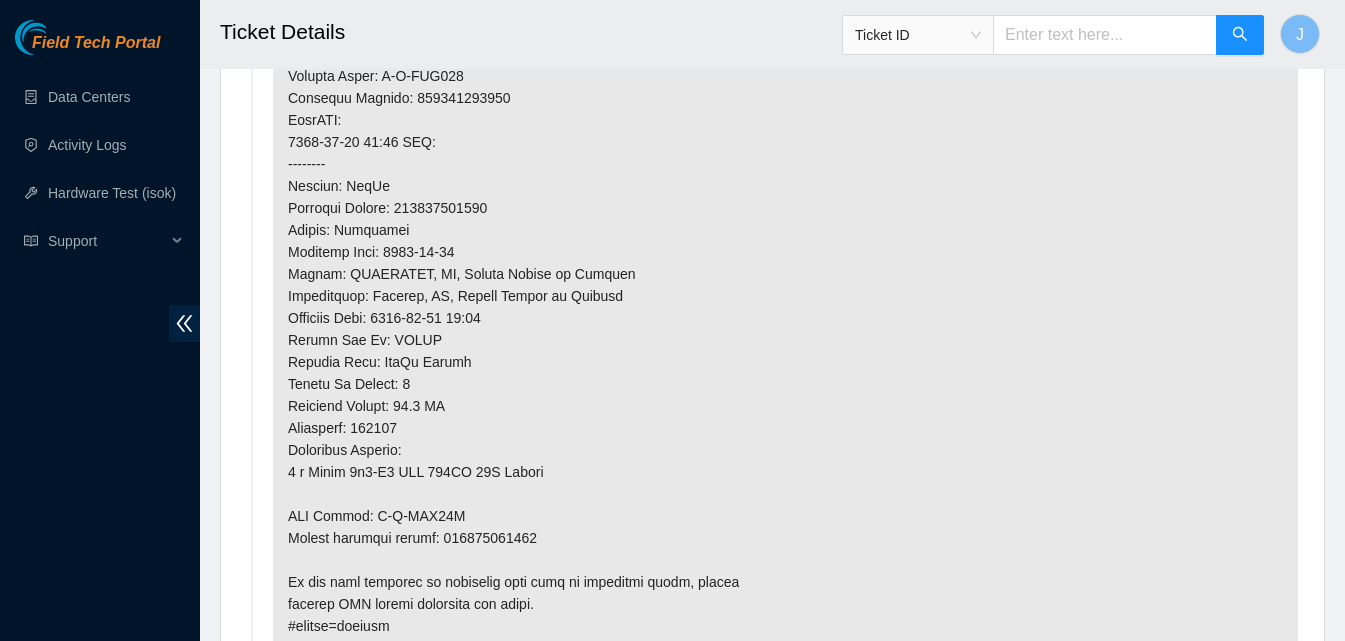 scroll, scrollTop: 1623, scrollLeft: 0, axis: vertical 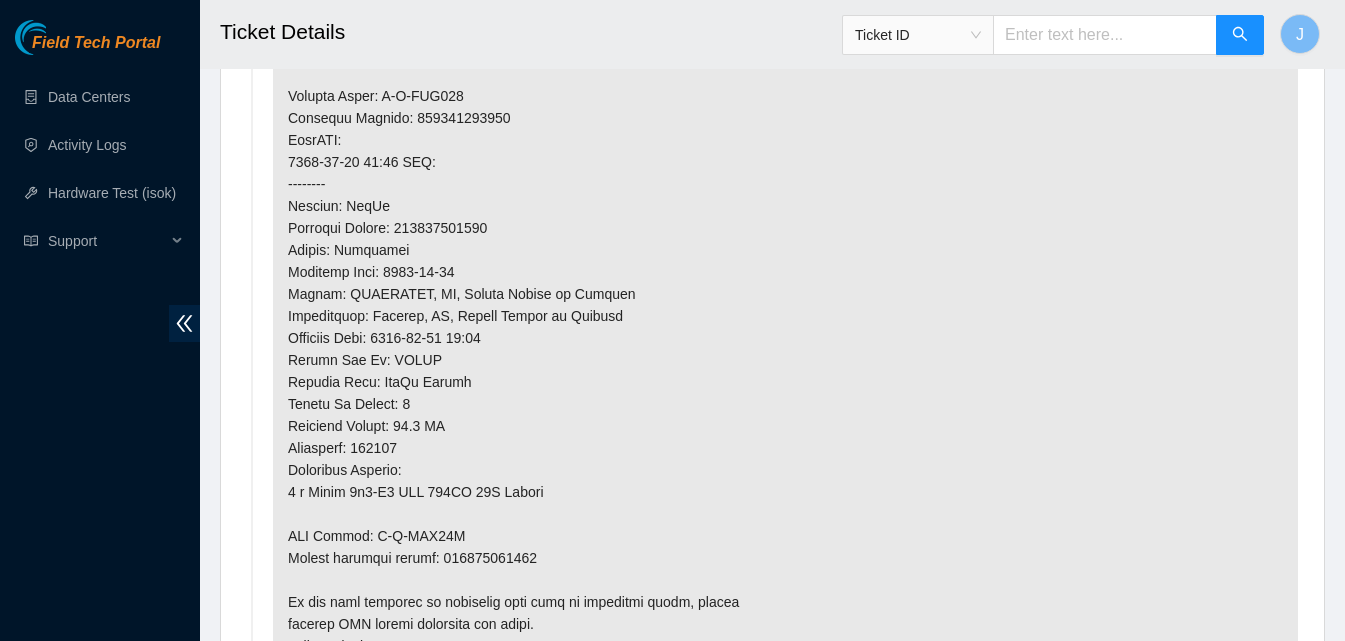 click at bounding box center (785, 96) 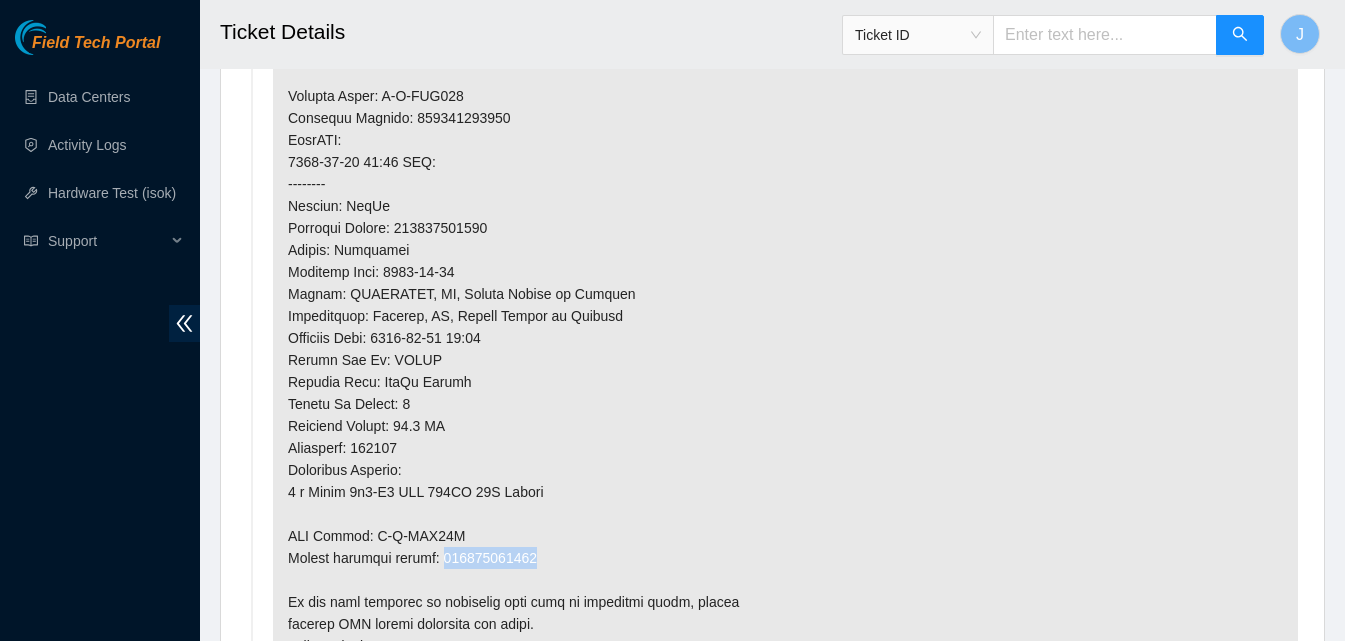 click at bounding box center (785, 96) 